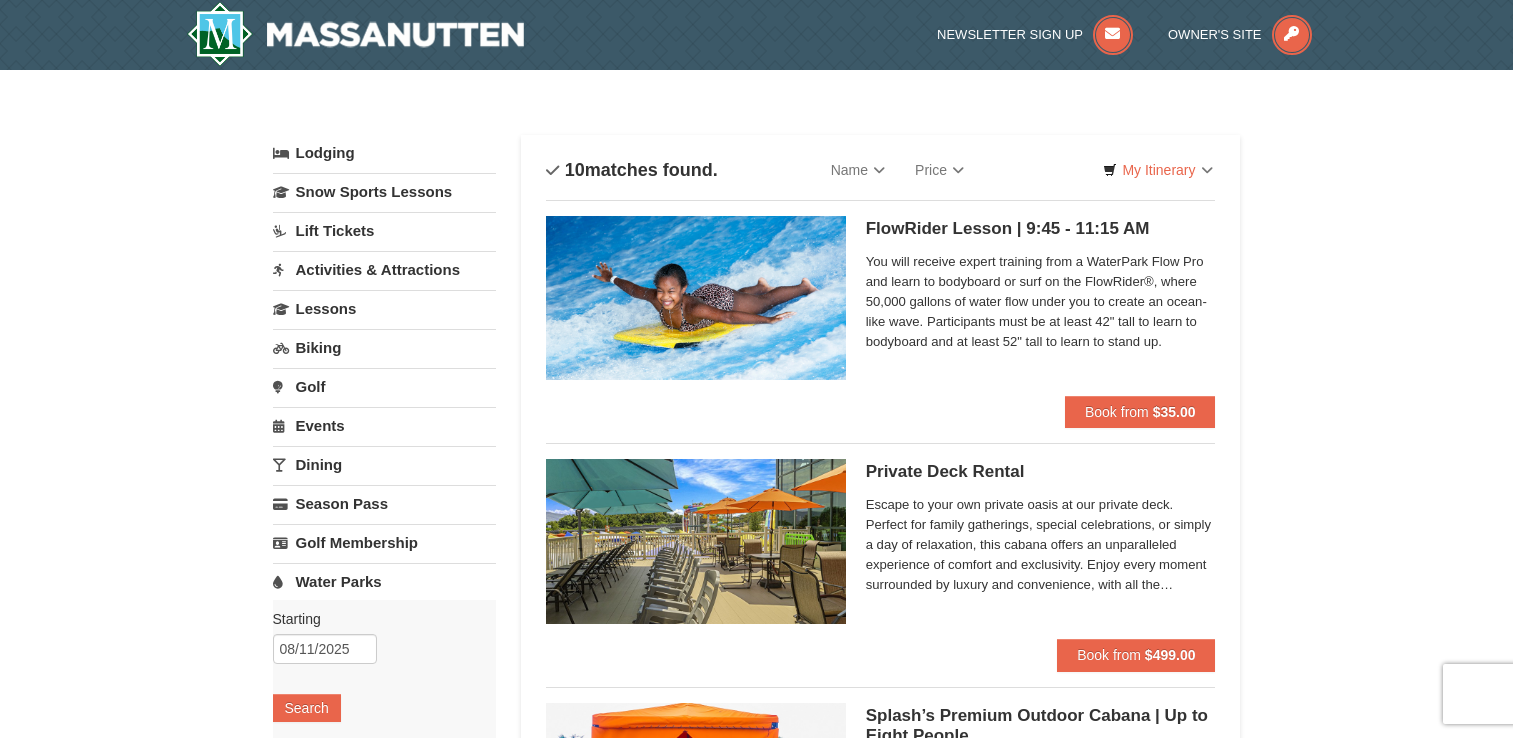 scroll, scrollTop: 0, scrollLeft: 0, axis: both 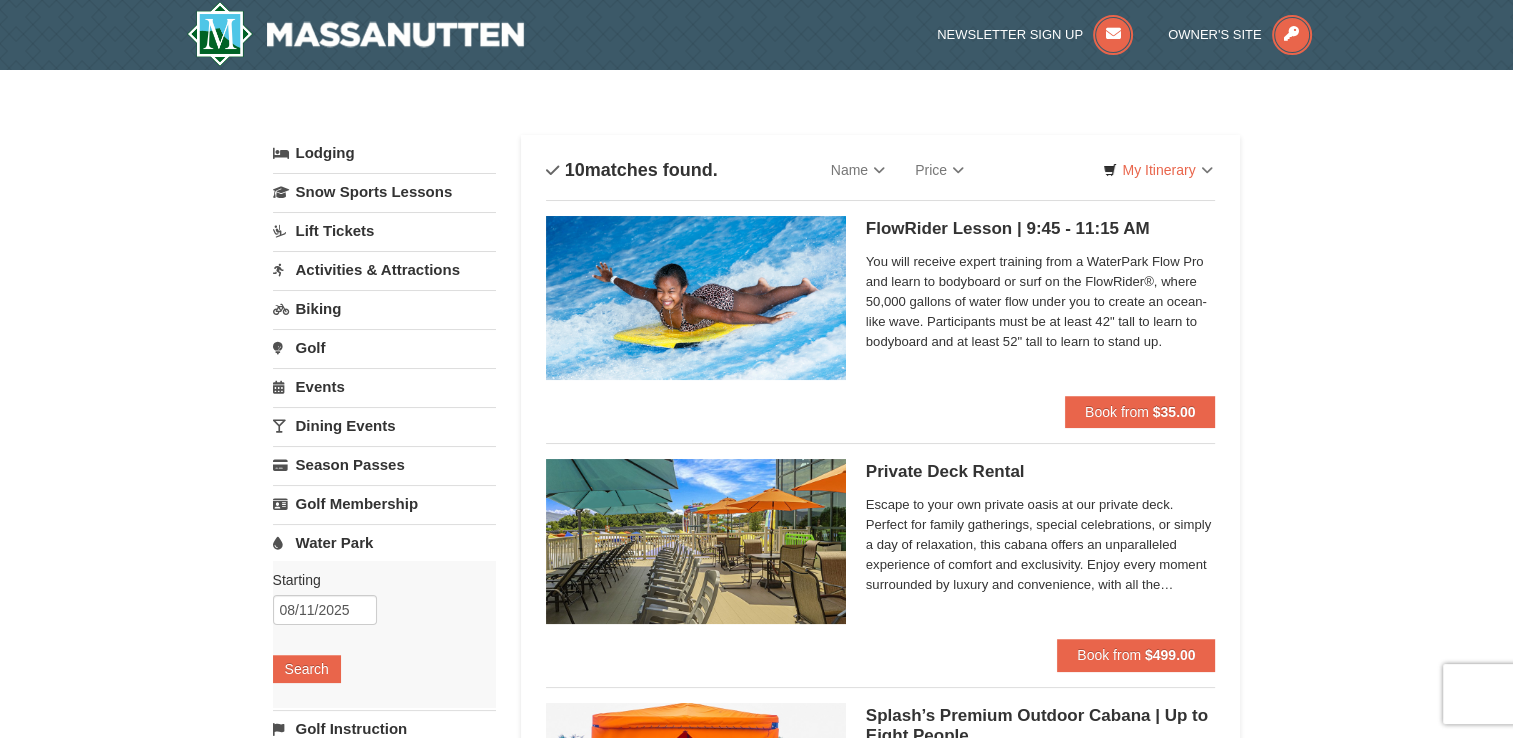click on "×
Categories
List
Filter
My Itinerary
Questions?  [PHONE]
Lodging
Arrival Please format dates MM/DD/YYYY Please format dates MM/DD/YYYY
[DATE]
Departure Please format dates MM/DD/YYYY Please format dates MM/DD/YYYY
[DATE]
2 0" at bounding box center [756, 1379] 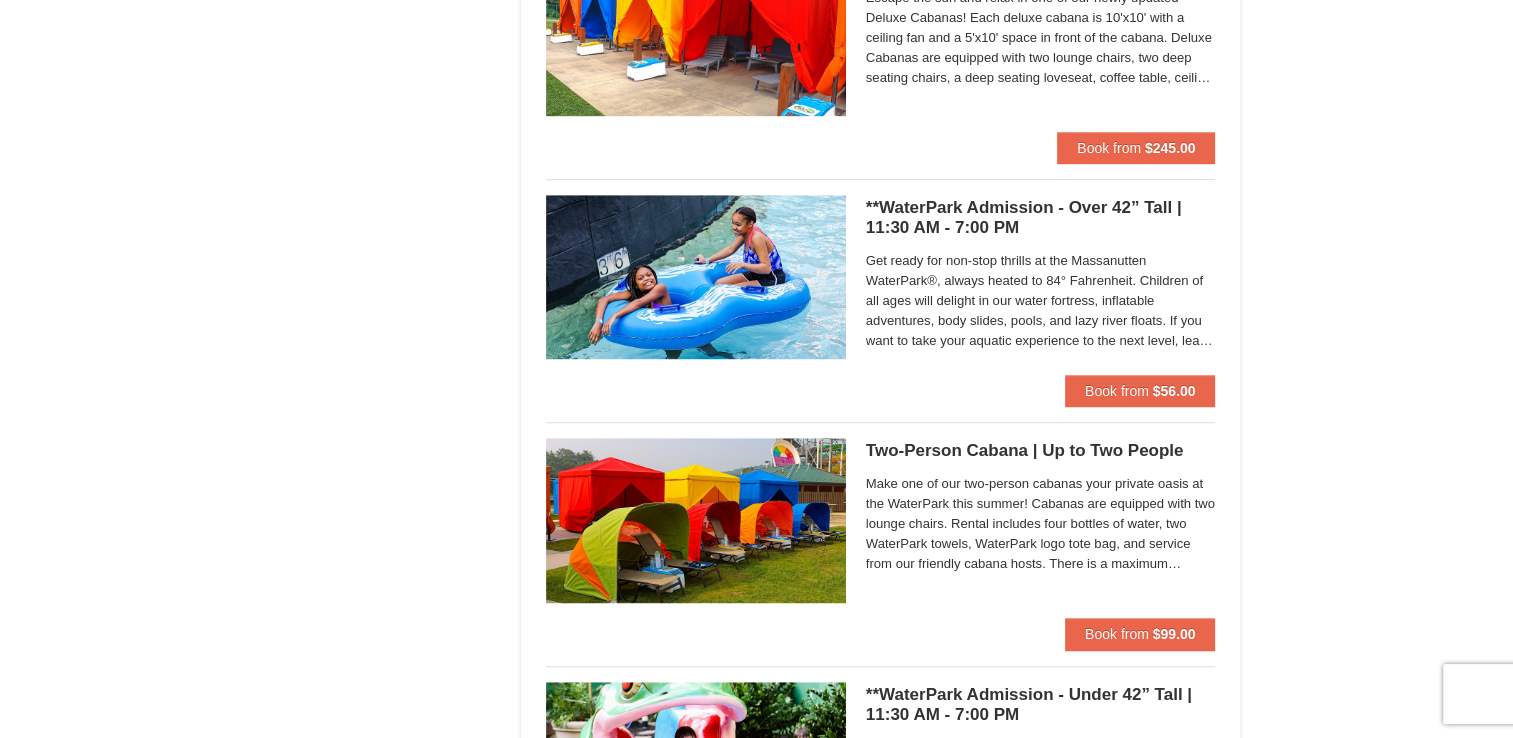 scroll, scrollTop: 1240, scrollLeft: 0, axis: vertical 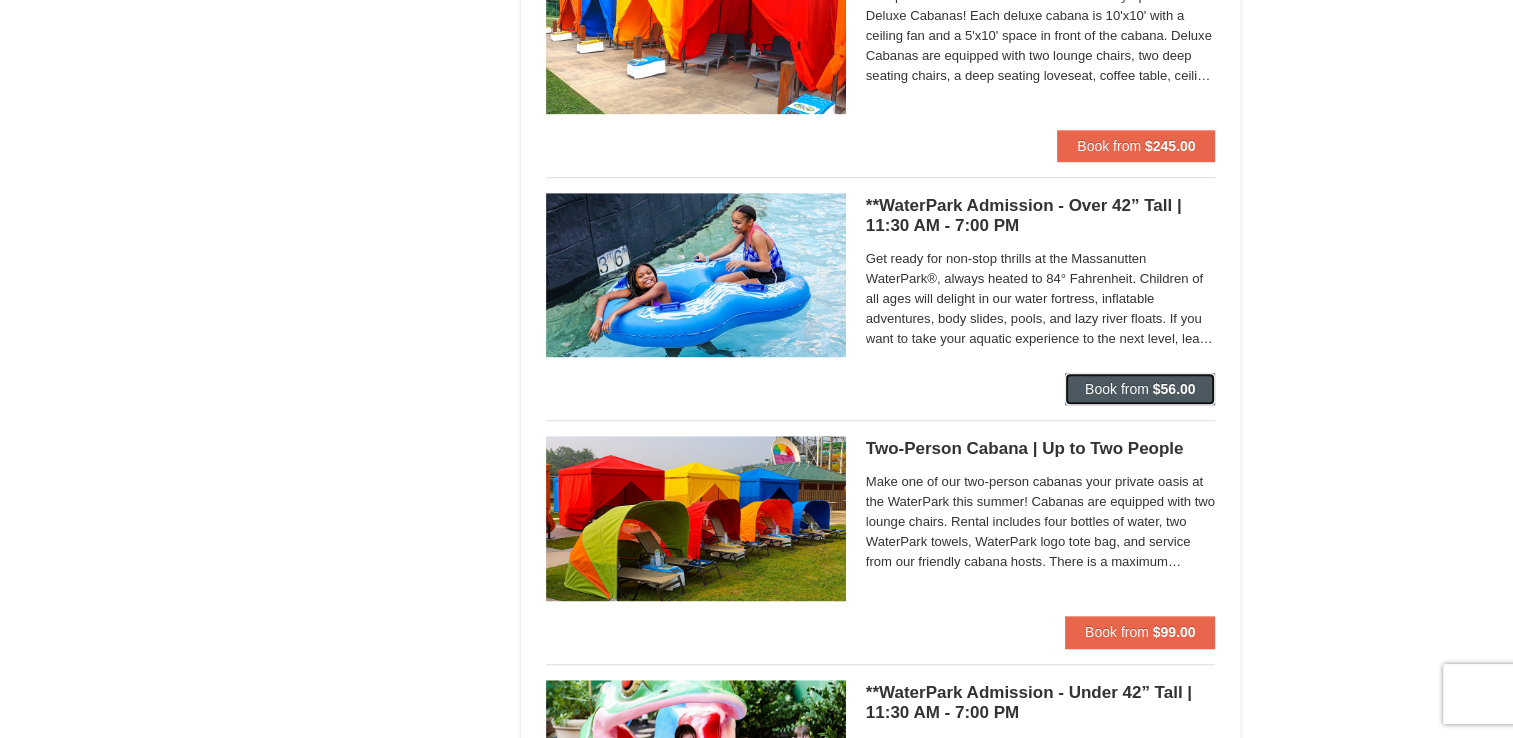 click on "$56.00" at bounding box center (1174, 389) 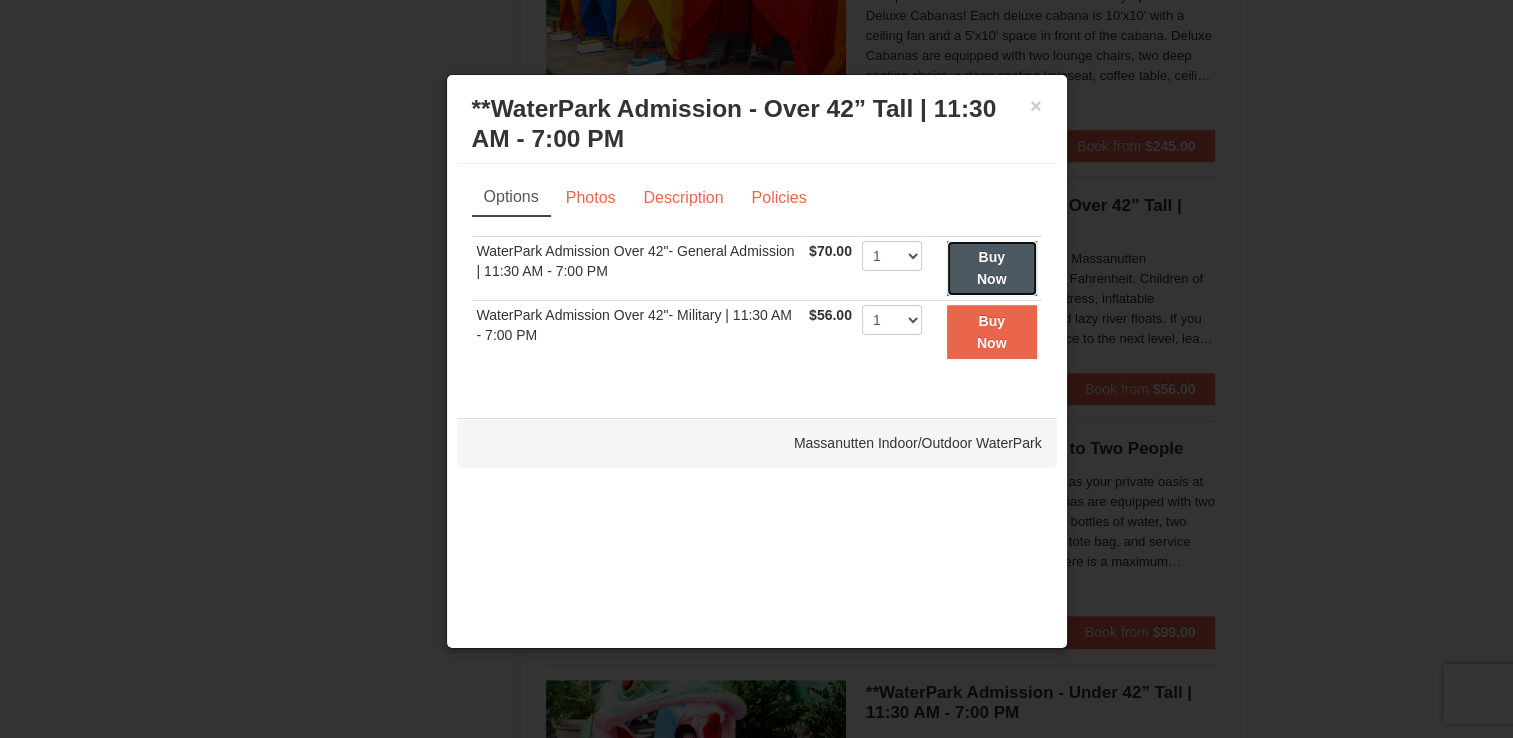 click on "Buy Now" at bounding box center [992, 268] 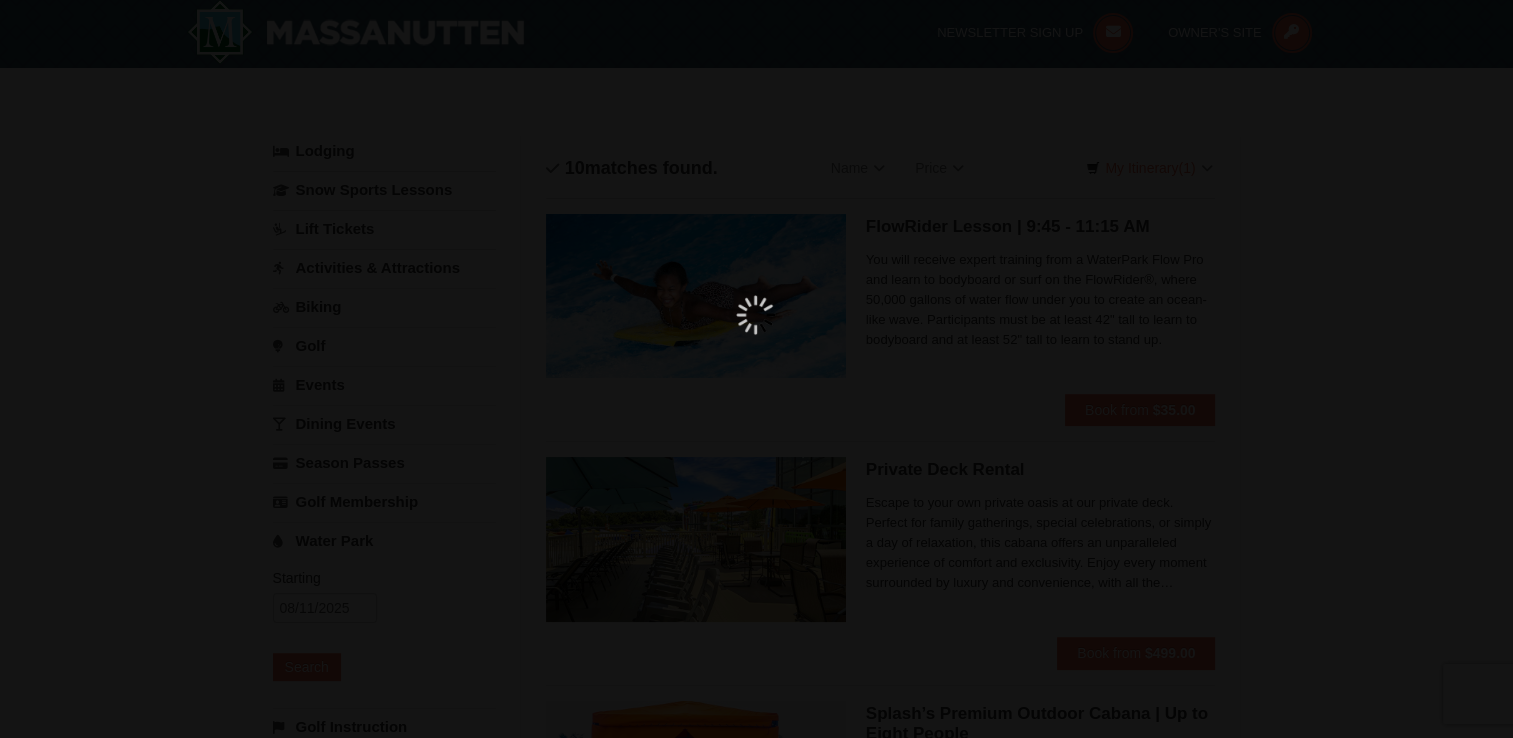 scroll, scrollTop: 6, scrollLeft: 0, axis: vertical 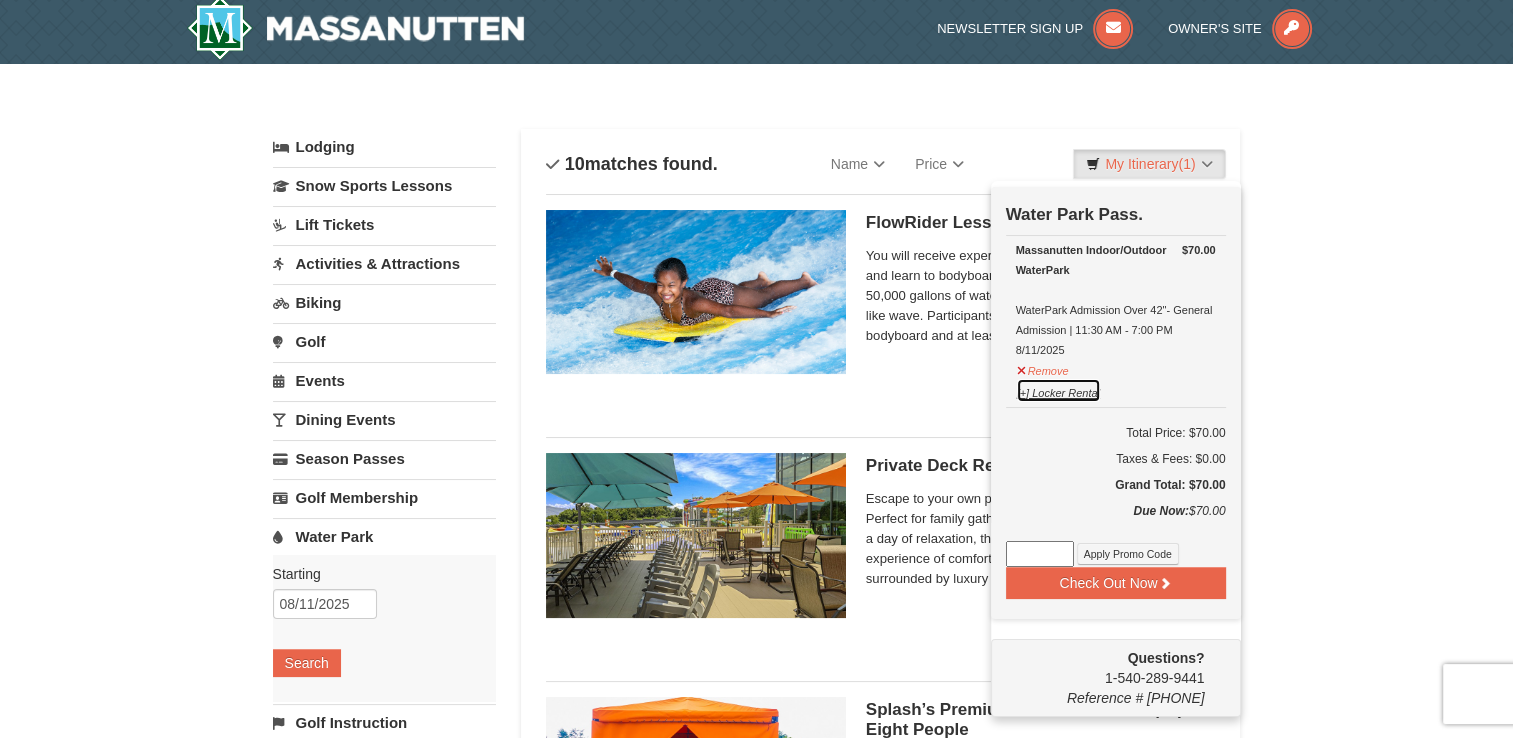 click on "[+] Locker Rental" at bounding box center [1058, 390] 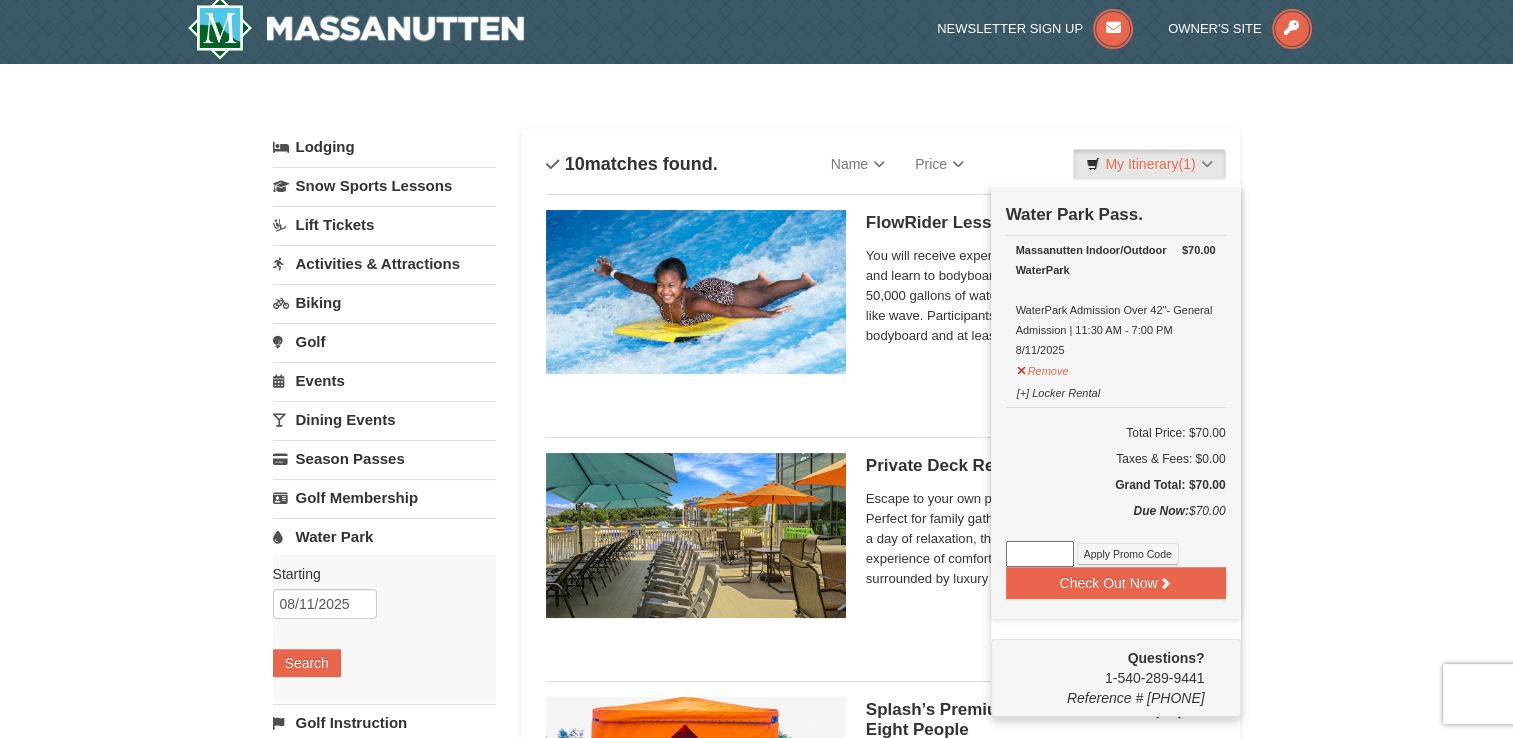click on "×
Categories
List
Filter
My Itinerary (1)
Check Out Now
Water Park Pass.
$70.00
Massanutten Indoor/Outdoor WaterPark
WaterPark Admission Over 42"- General Admission | 11:30 AM - 7:00 PM
8/11/2025" at bounding box center [756, 1373] 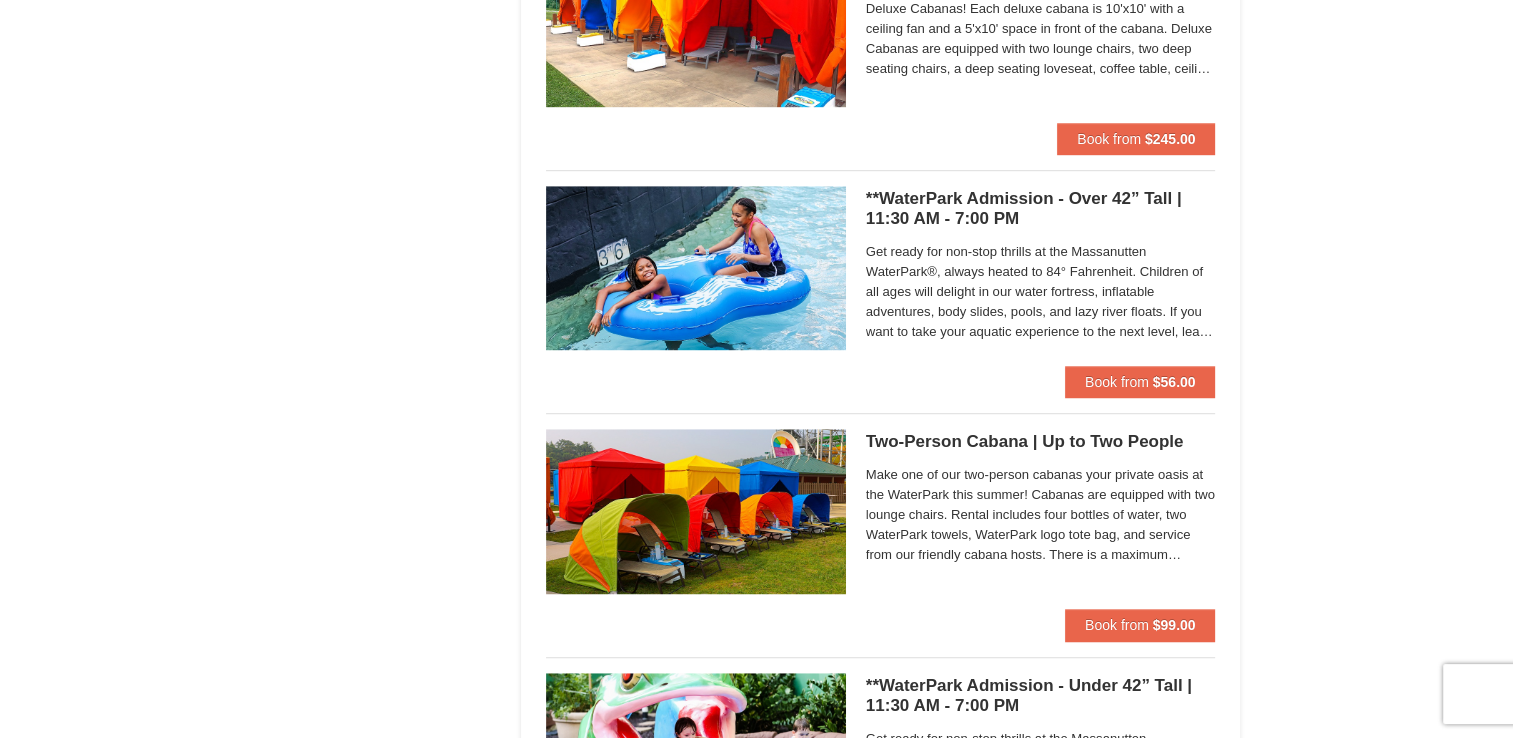 scroll, scrollTop: 1246, scrollLeft: 0, axis: vertical 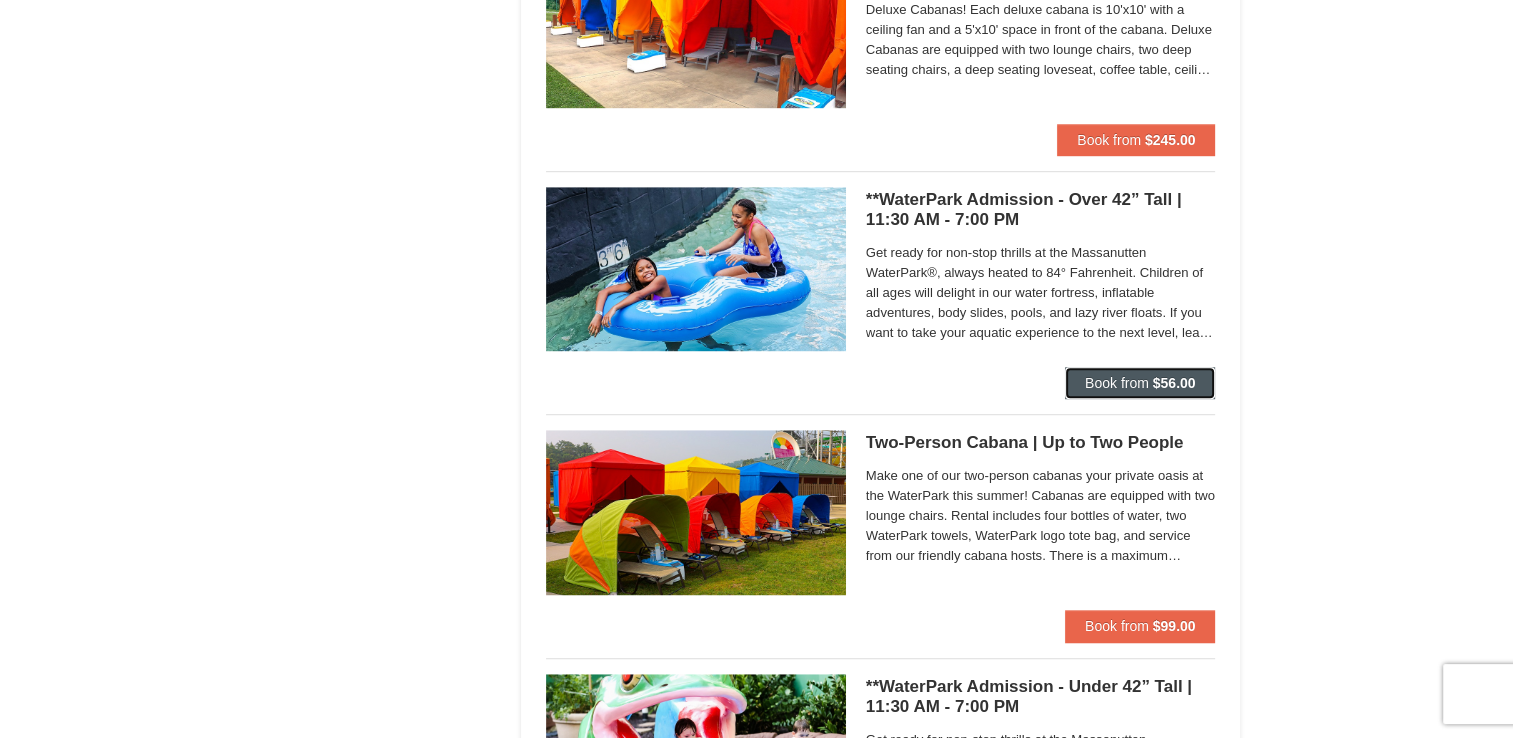 click on "$56.00" at bounding box center [1174, 383] 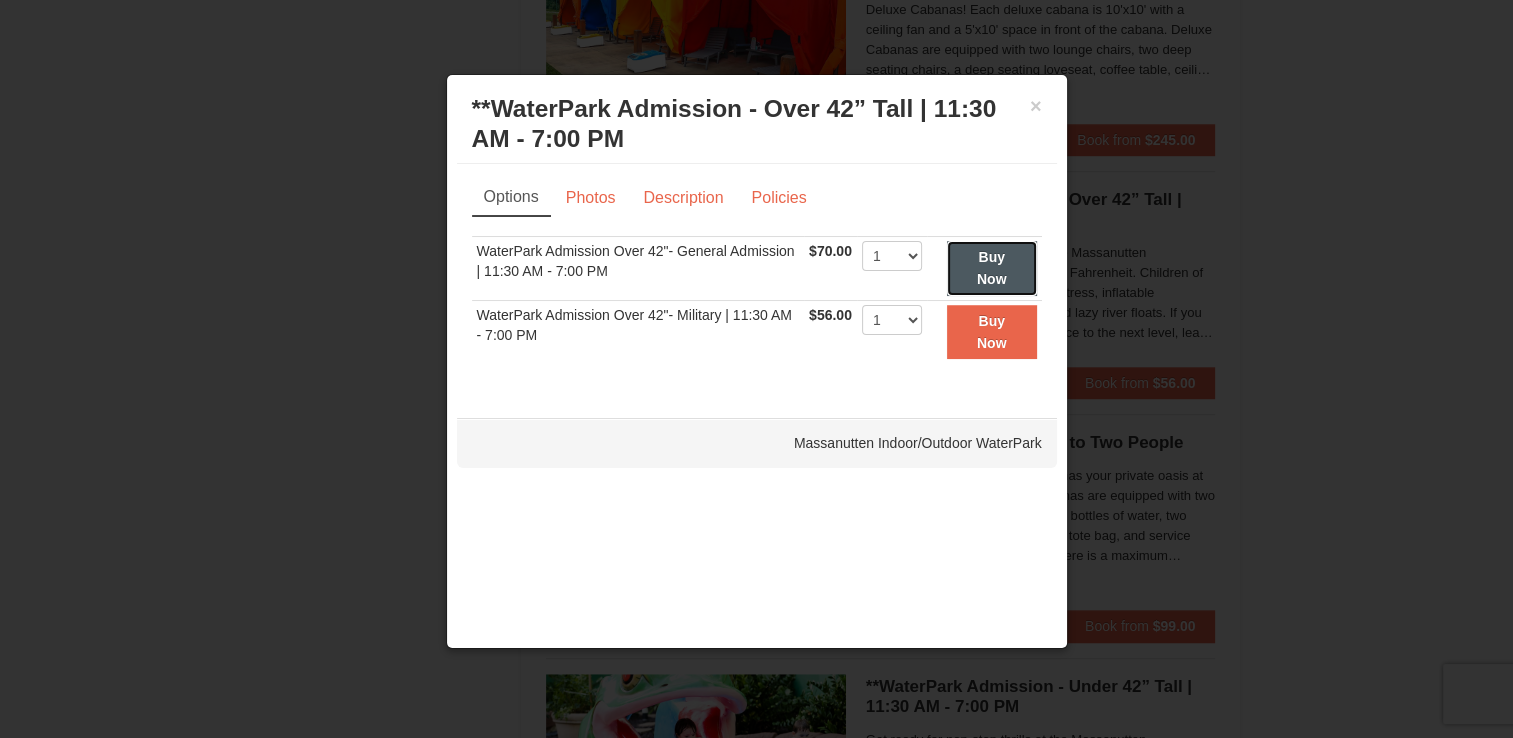 click on "Buy Now" at bounding box center [992, 268] 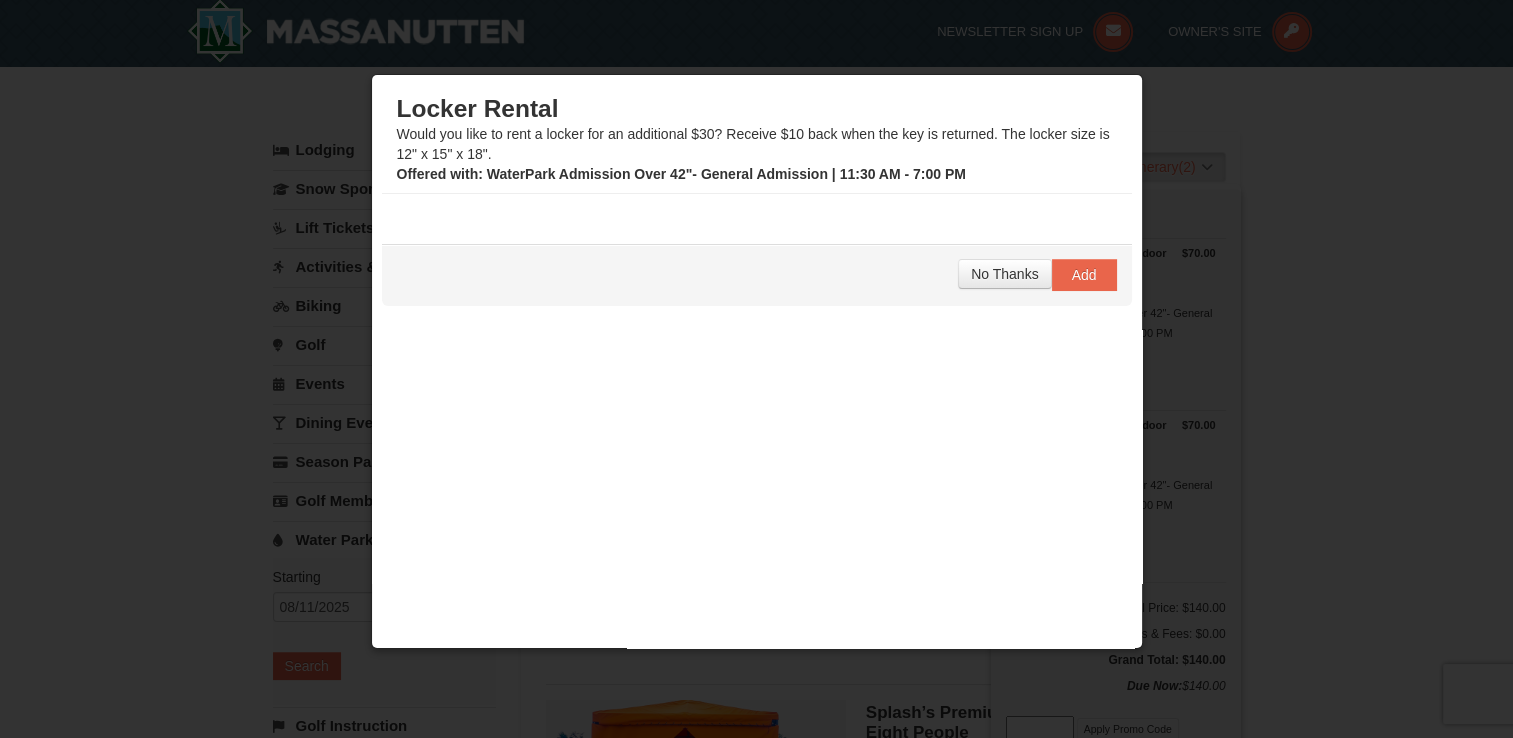 scroll, scrollTop: 6, scrollLeft: 0, axis: vertical 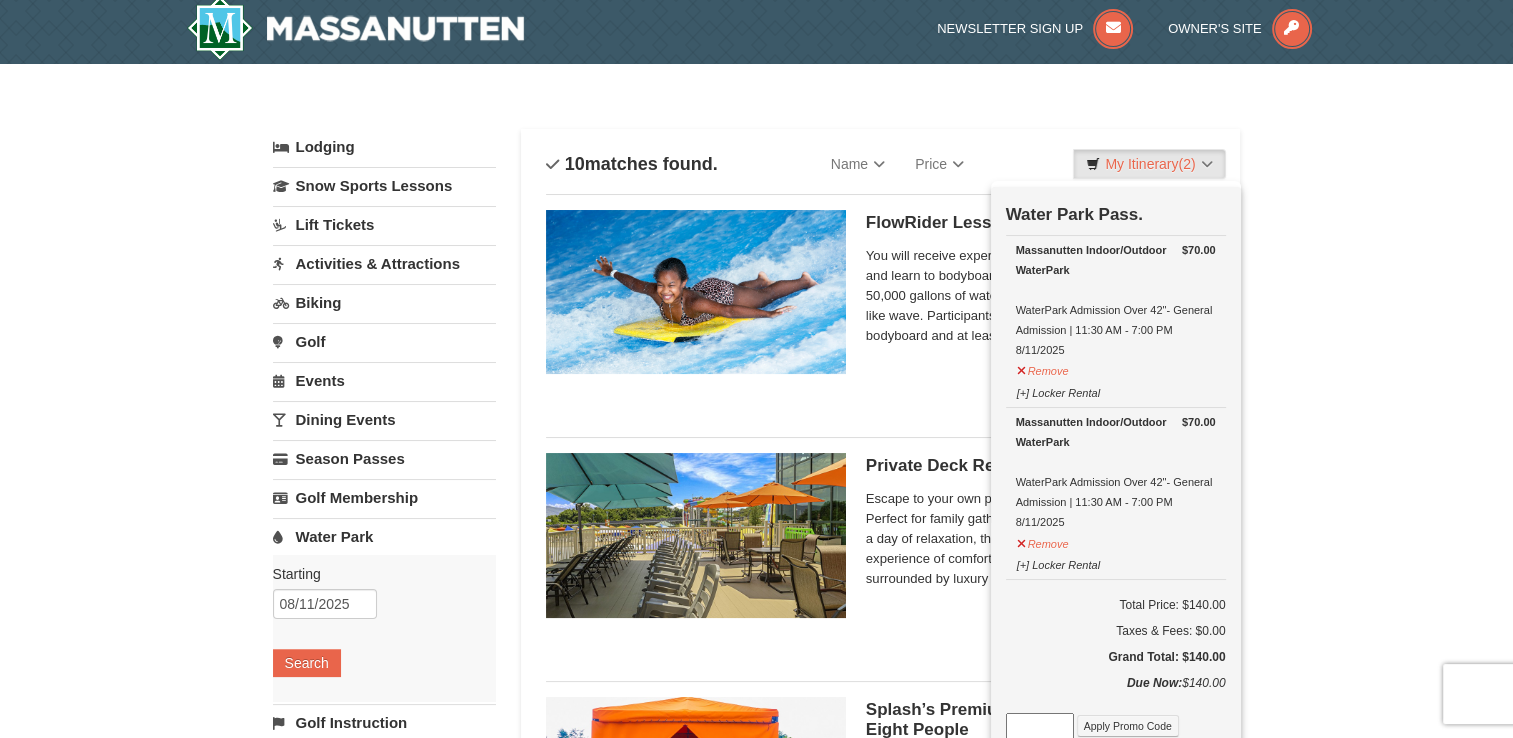 click on "×
Categories
List
Filter
My Itinerary (2)
Check Out Now
Water Park Pass.
$70.00
Massanutten Indoor/Outdoor WaterPark
WaterPark Admission Over 42"- General Admission | 11:30 AM - 7:00 PM
8/11/2025
$70.00" at bounding box center [756, 1373] 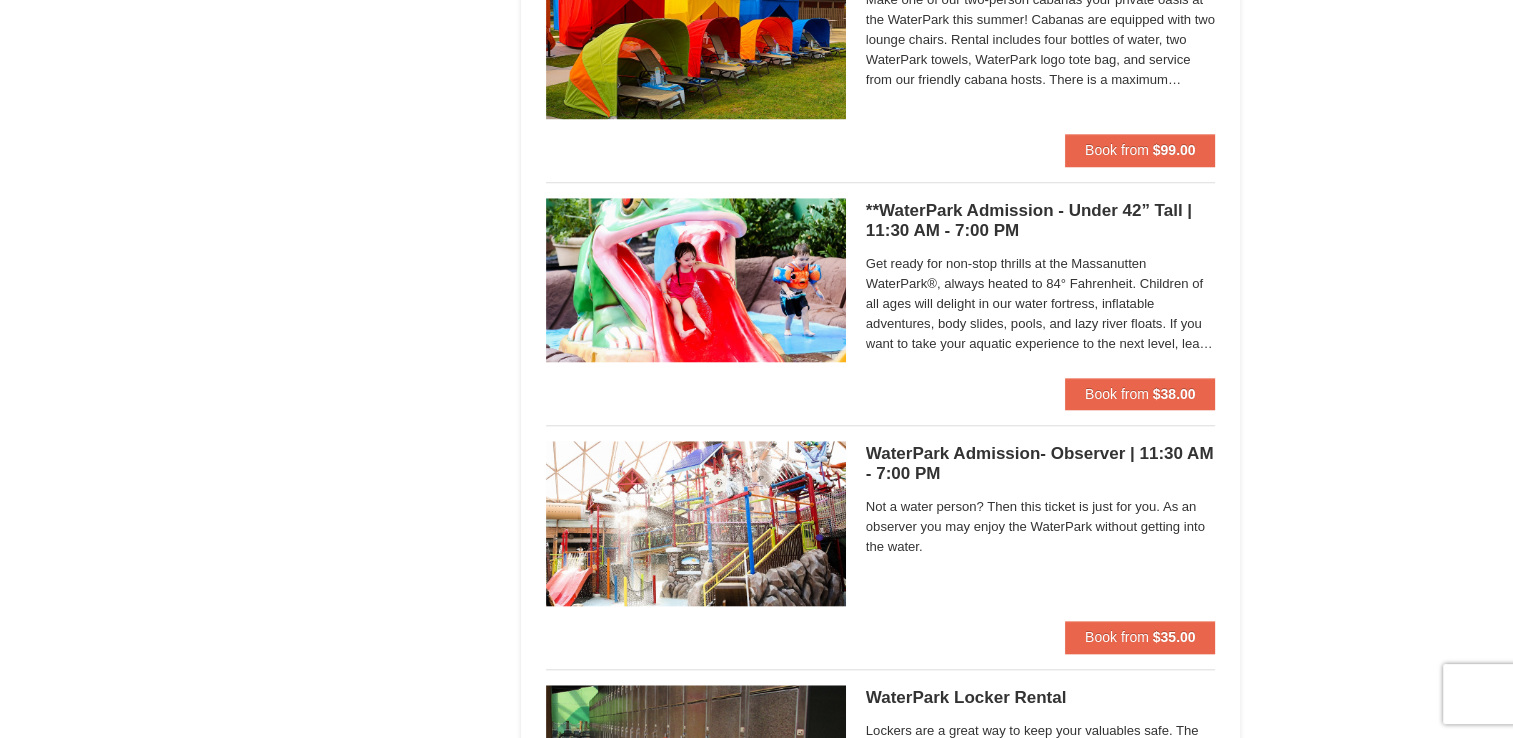scroll, scrollTop: 1726, scrollLeft: 0, axis: vertical 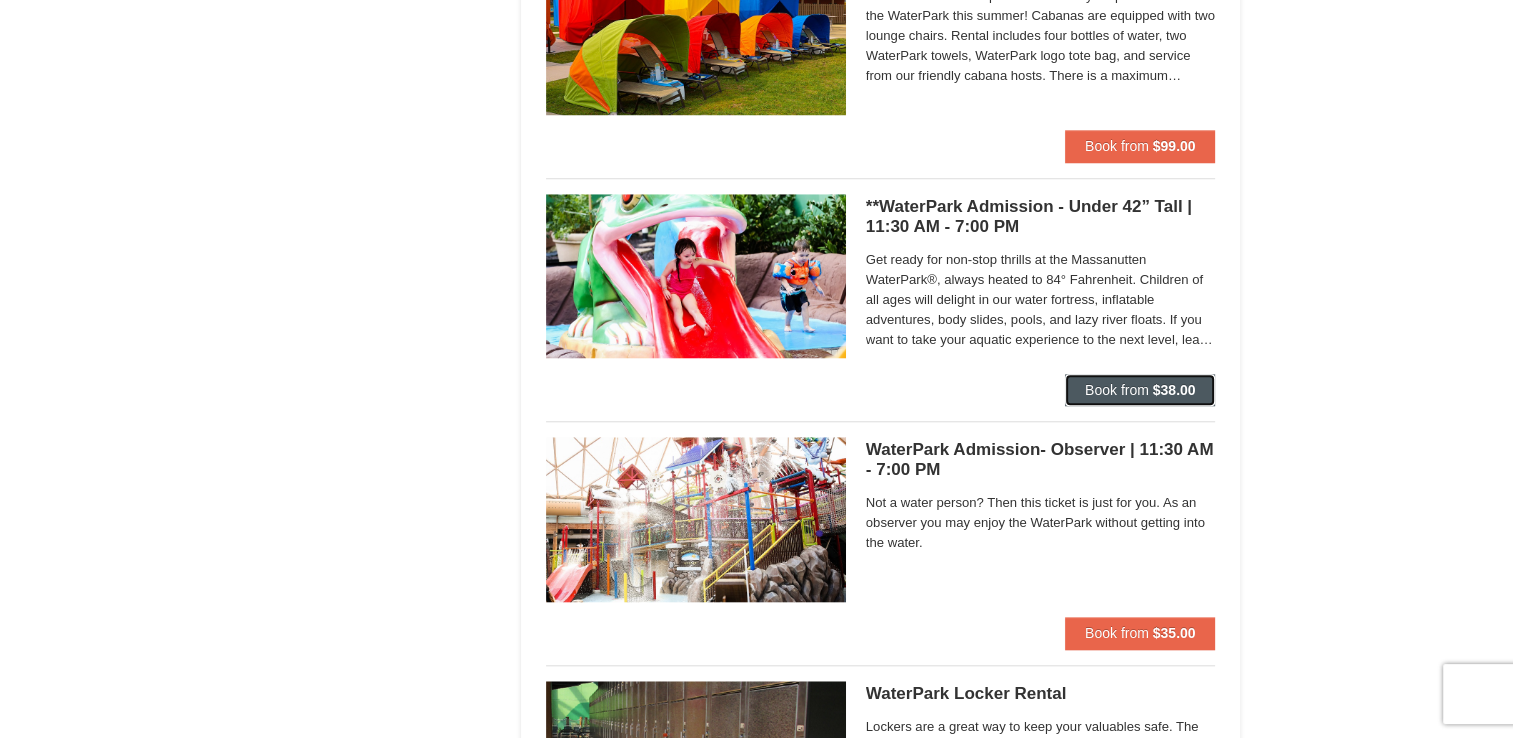 click on "$38.00" at bounding box center (1174, 390) 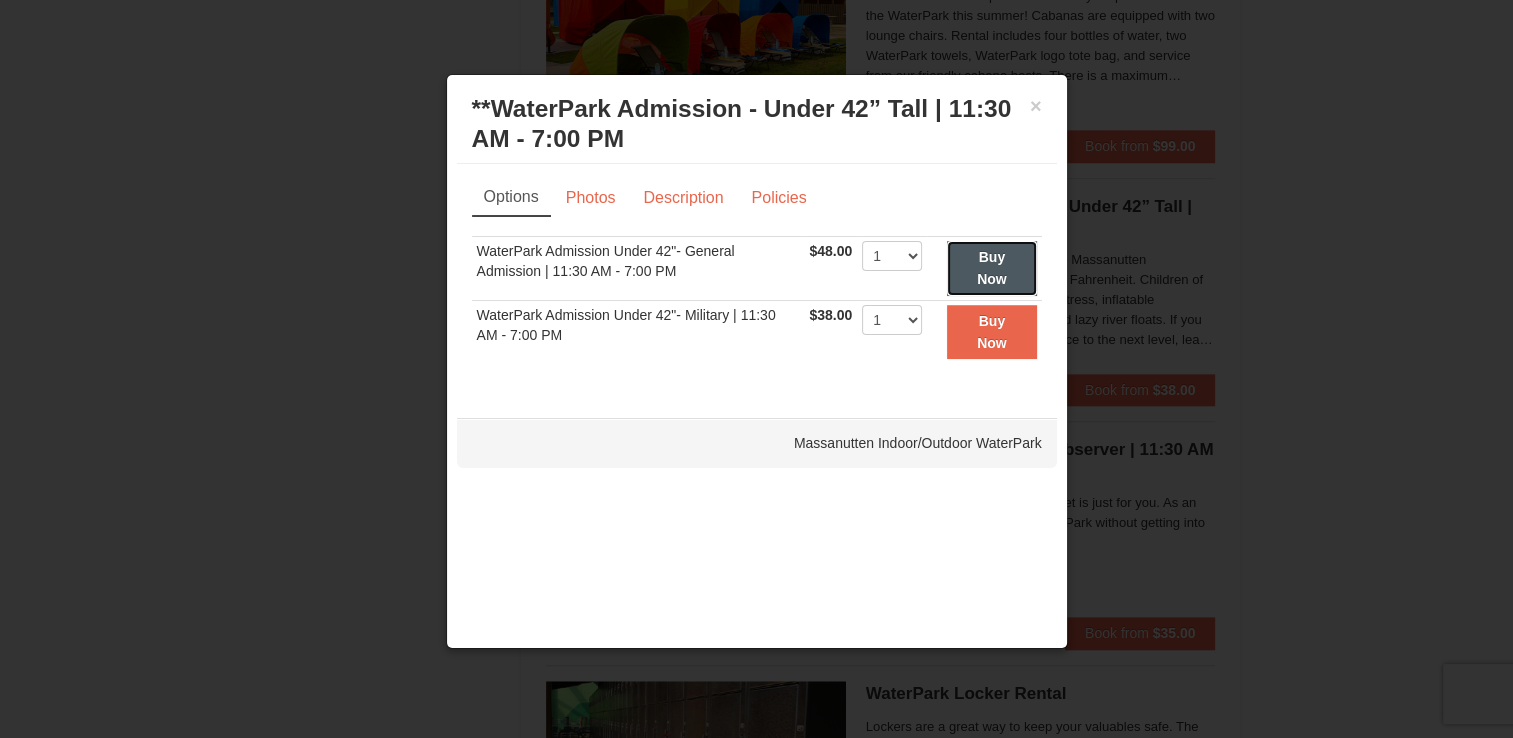 click on "Buy Now" at bounding box center [992, 268] 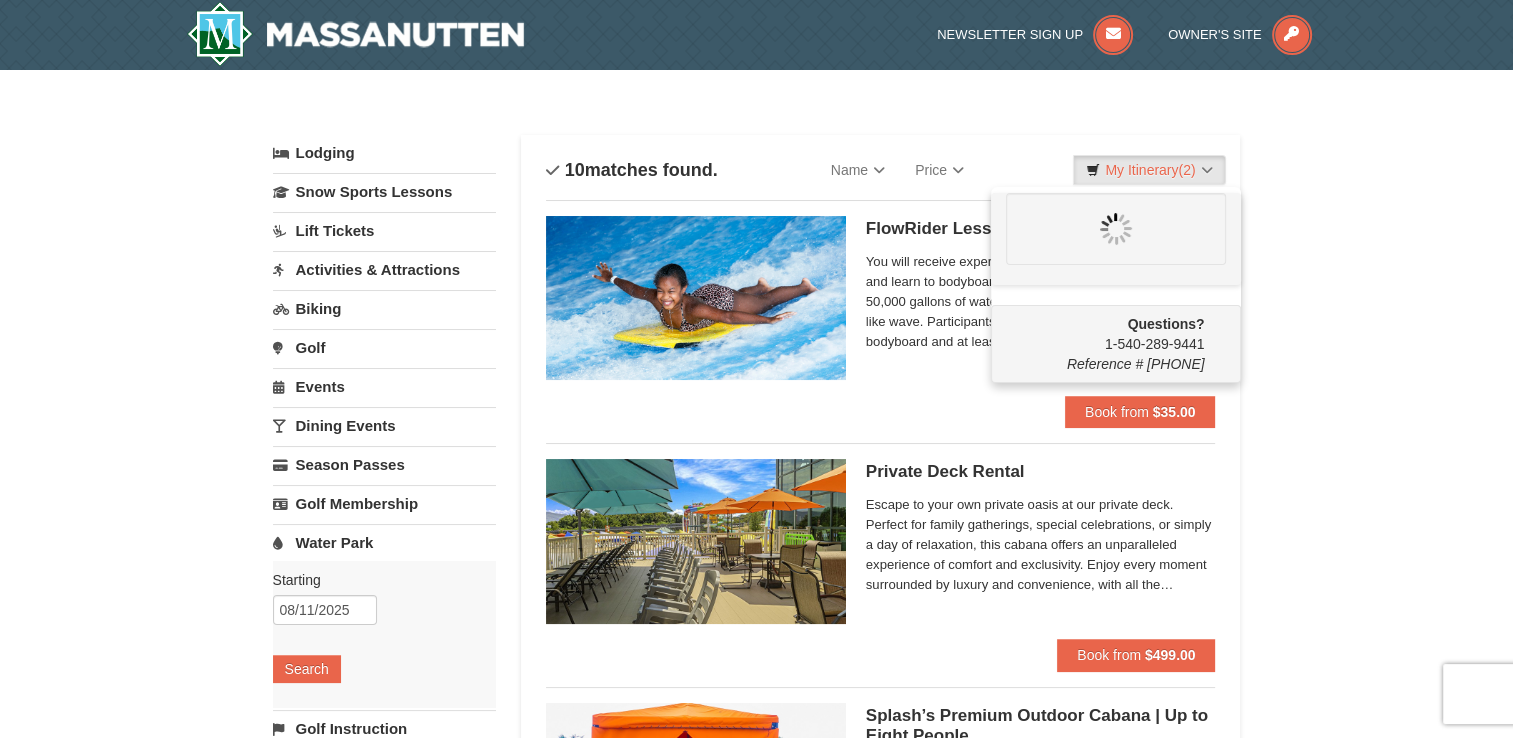 scroll, scrollTop: 6, scrollLeft: 0, axis: vertical 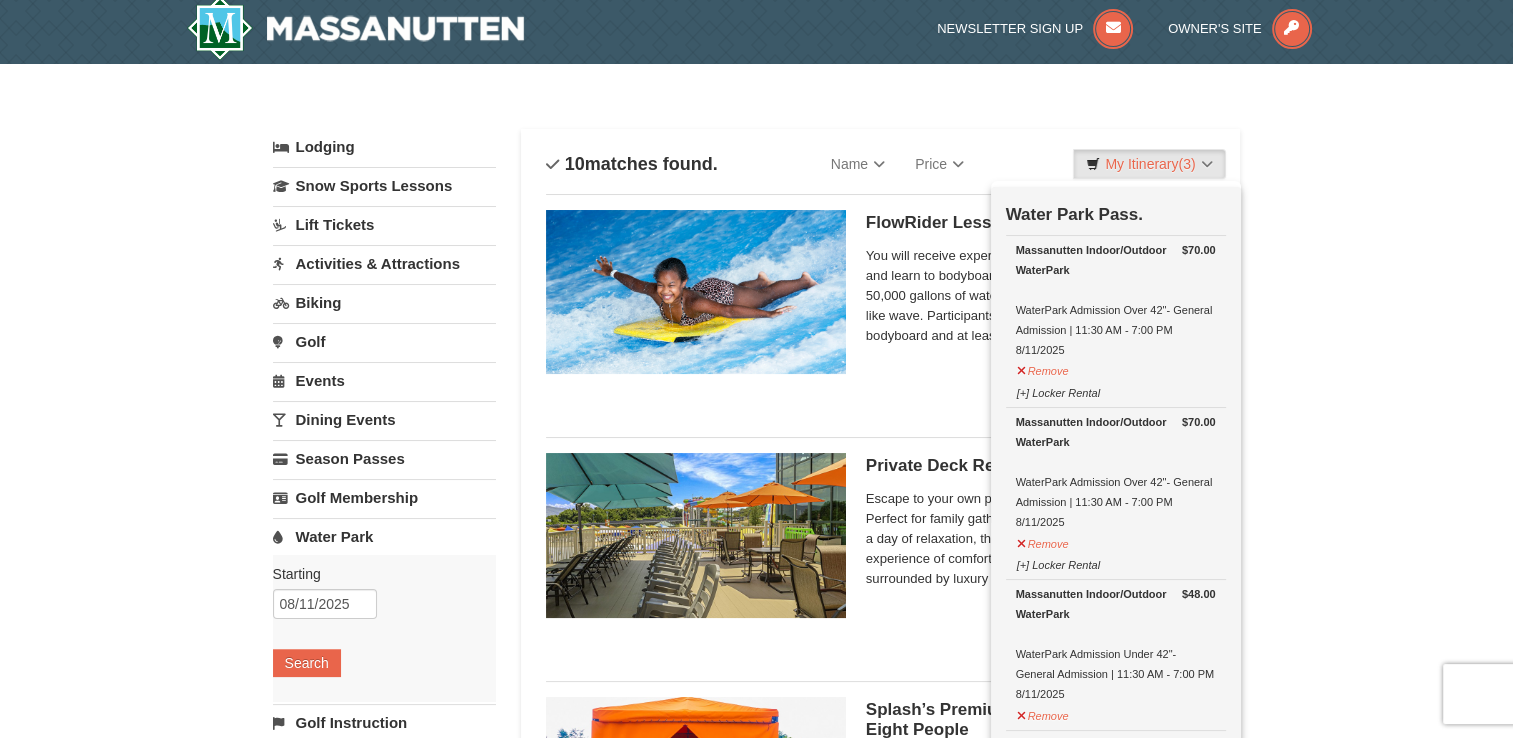 click on "×
Categories
List
Filter
My Itinerary (3)
Check Out Now
Water Park Pass.
$70.00
Massanutten Indoor/Outdoor WaterPark
WaterPark Admission Over 42"- General Admission | 11:30 AM - 7:00 PM
8/11/2025
$70.00" at bounding box center (756, 1373) 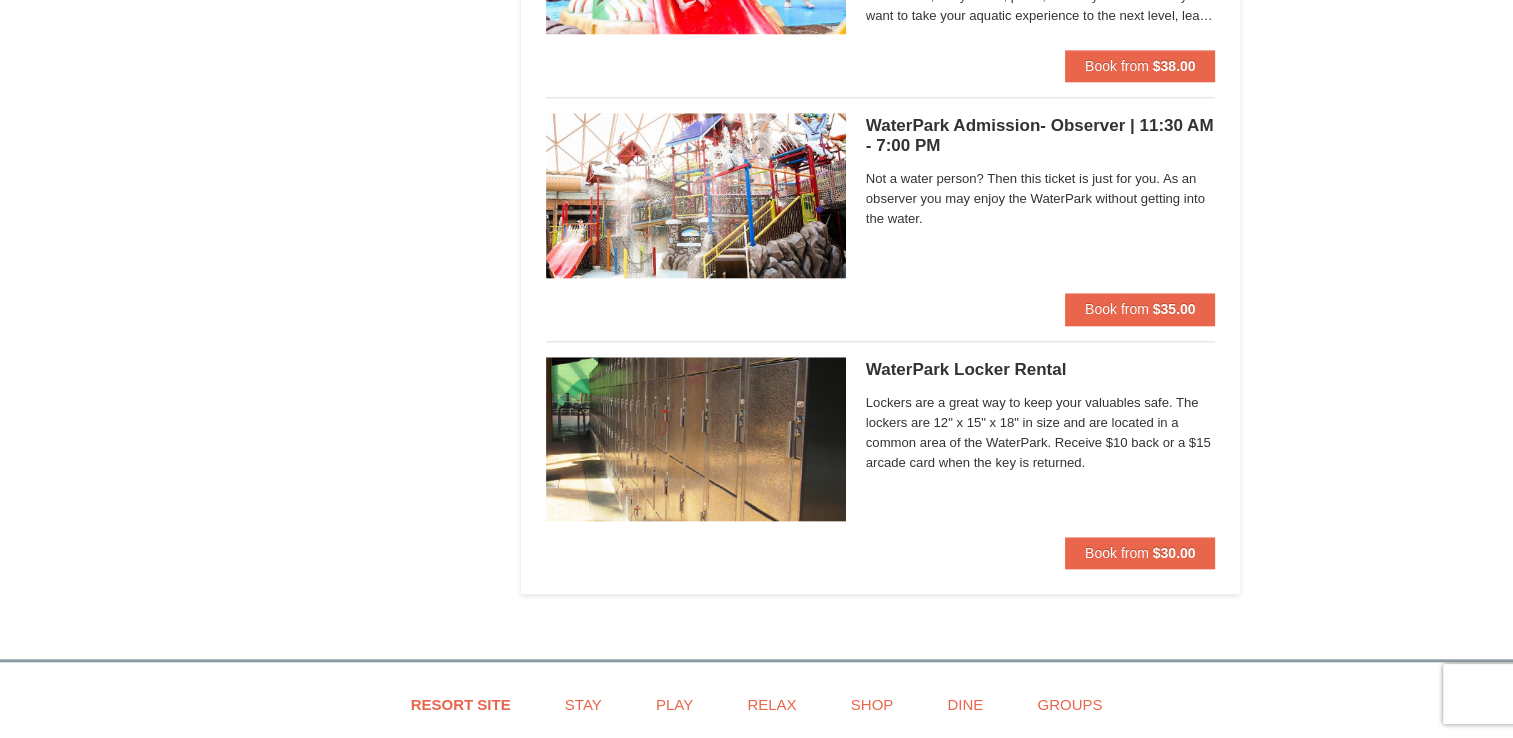 scroll, scrollTop: 2046, scrollLeft: 0, axis: vertical 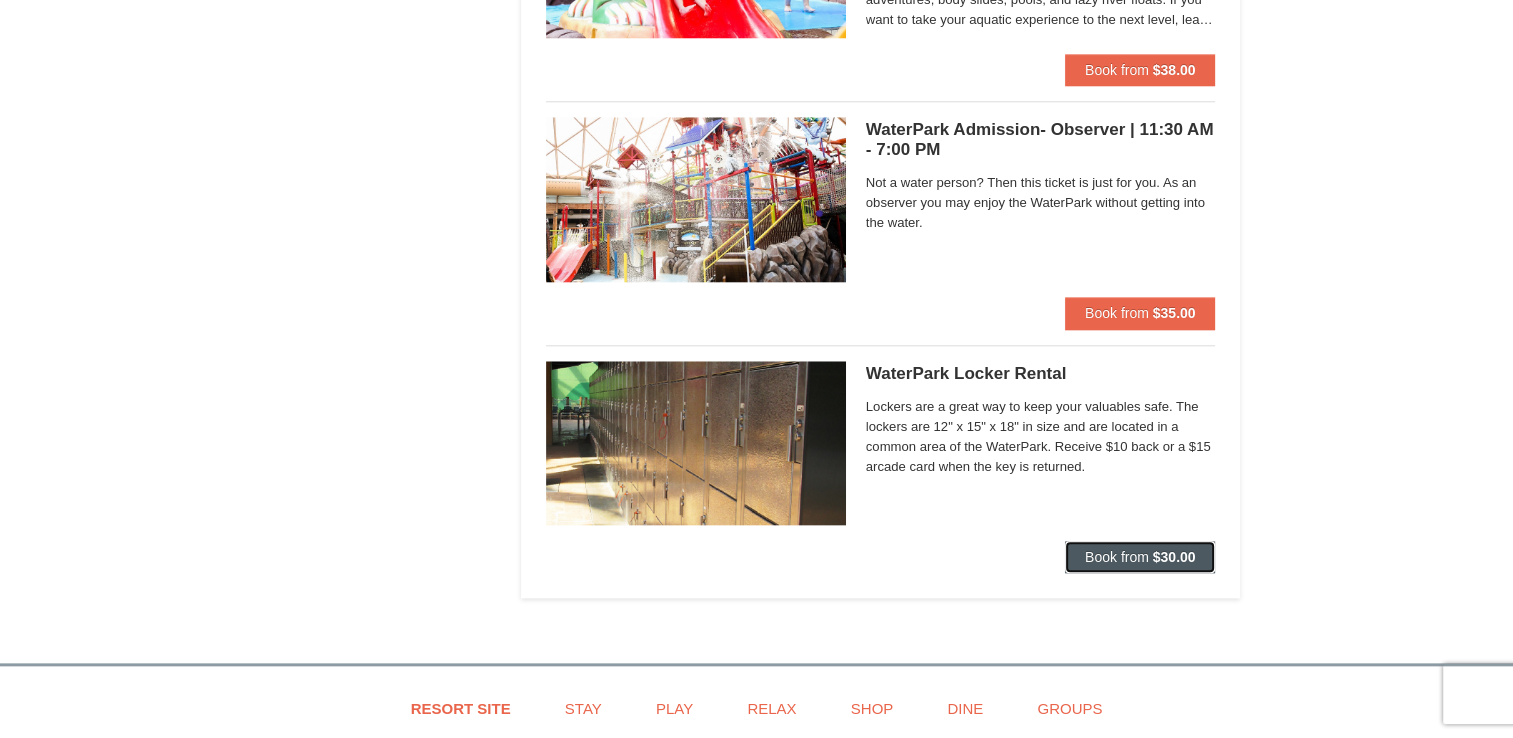 click on "Book from   $30.00" at bounding box center [1140, 557] 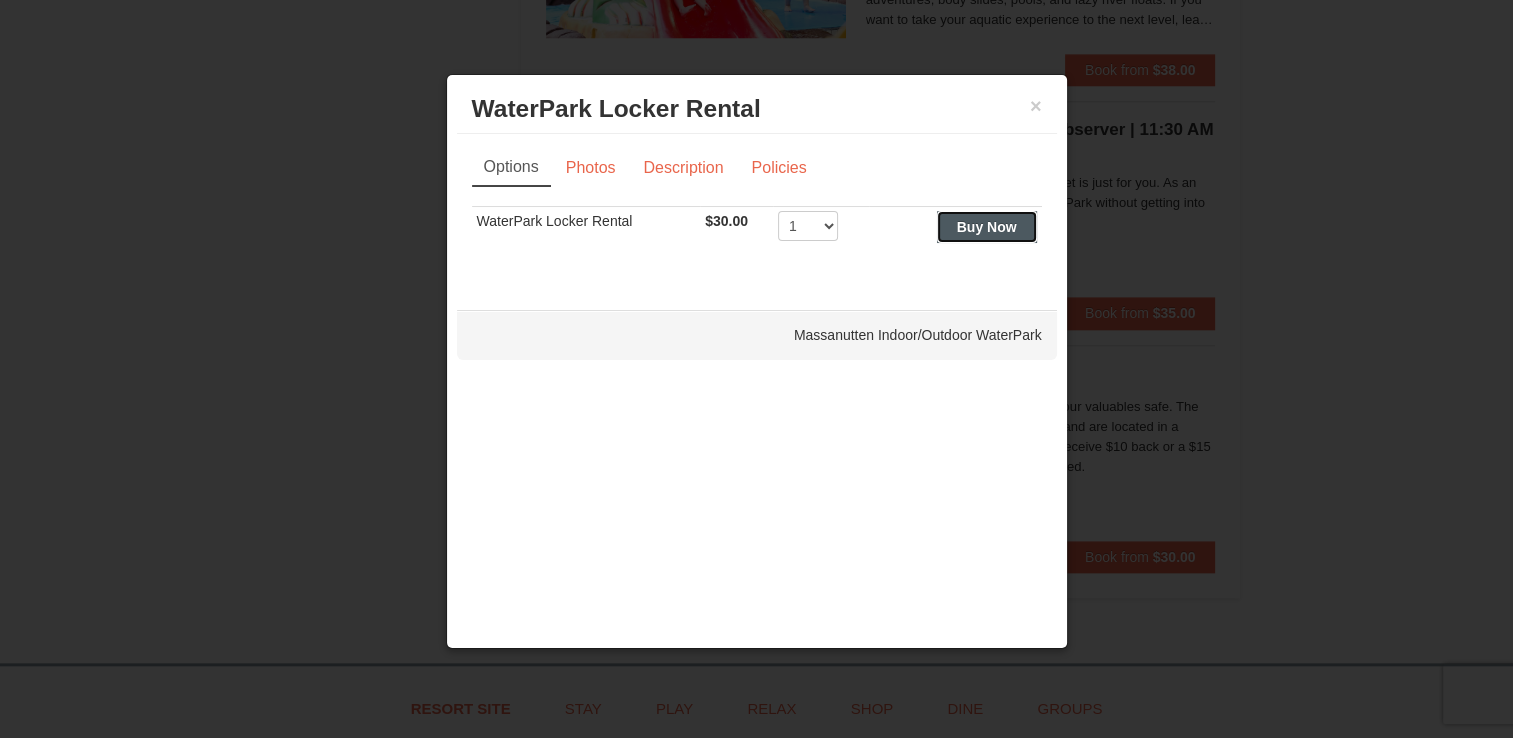 click on "Buy Now" at bounding box center (987, 227) 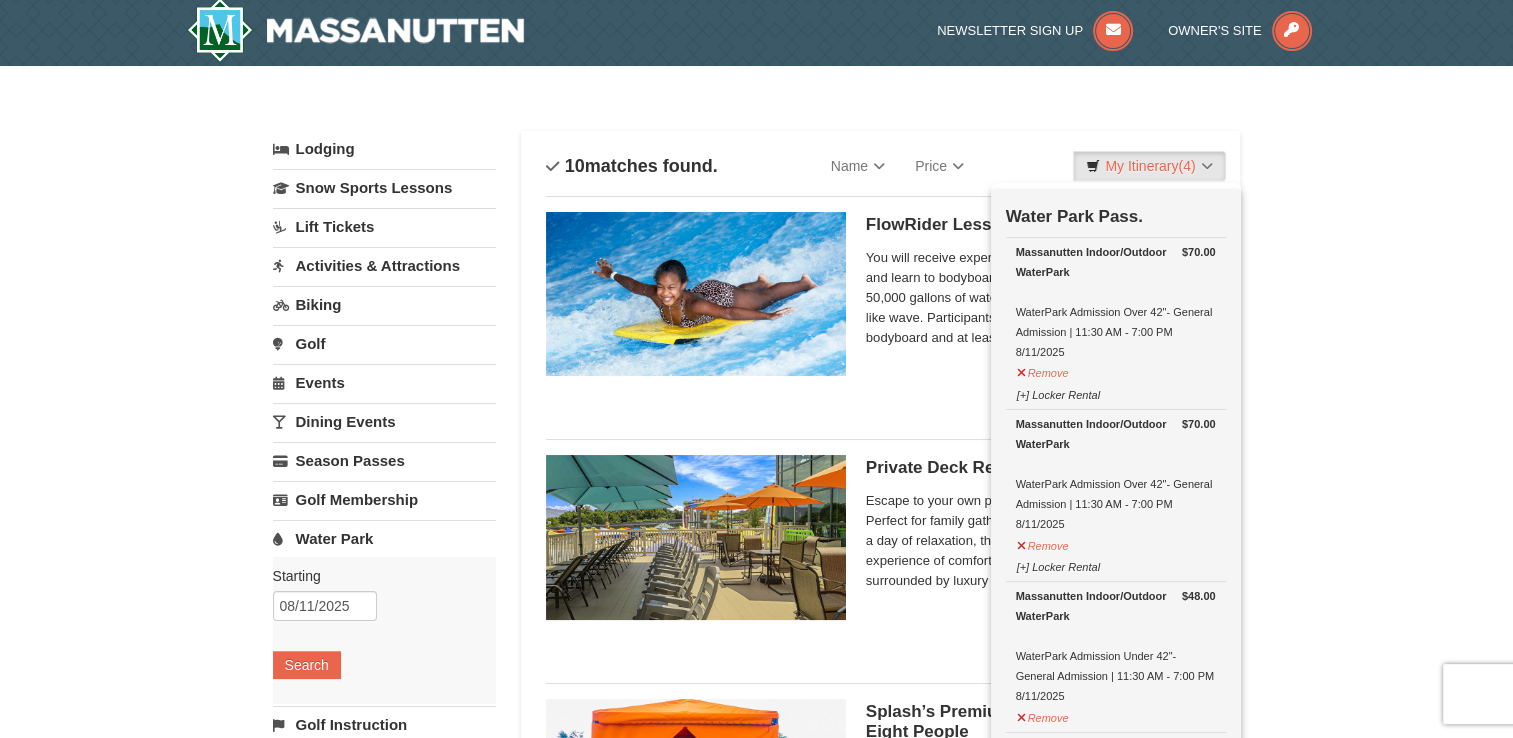 scroll, scrollTop: 6, scrollLeft: 0, axis: vertical 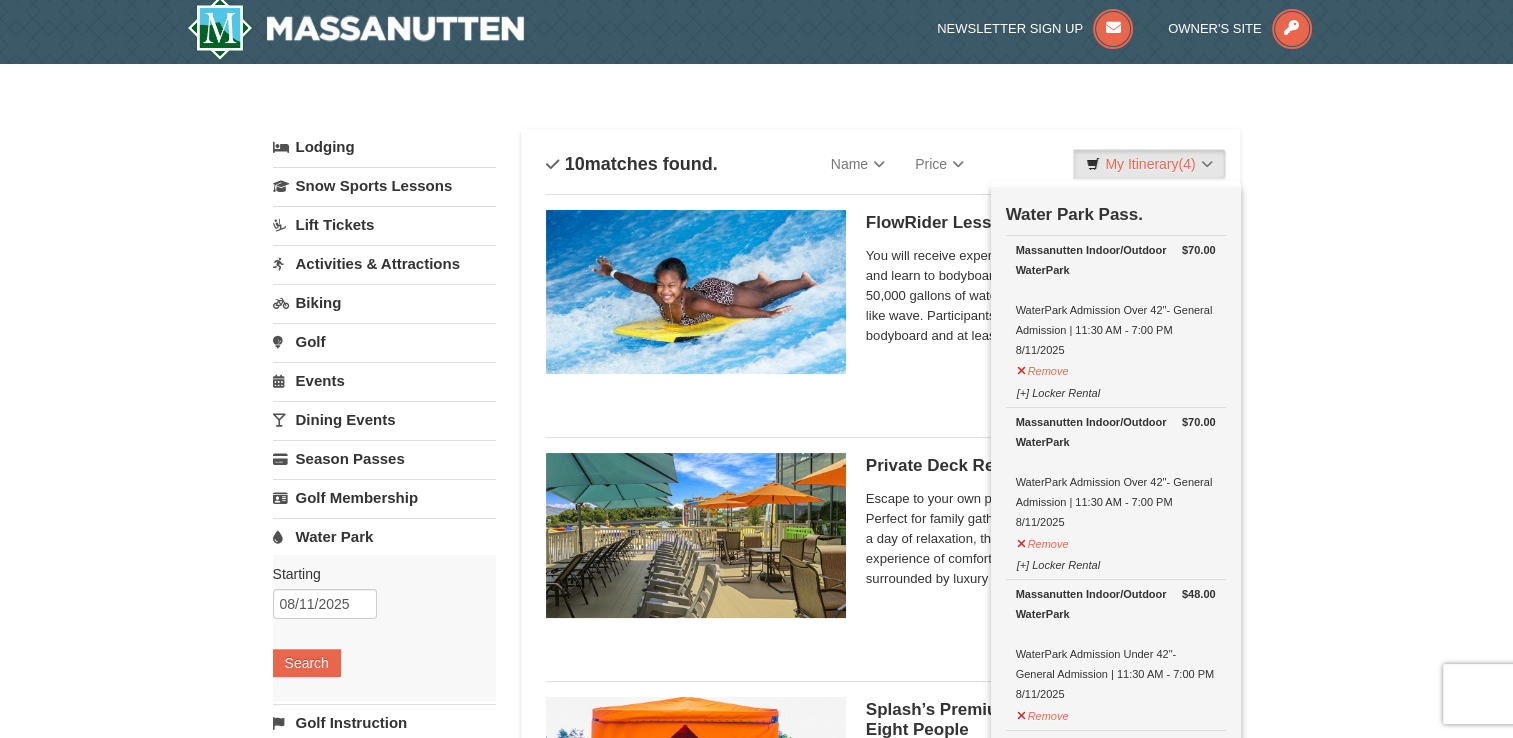 click on "×
Categories
List
Filter
My Itinerary (4)
Check Out Now
Water Park Pass.
$70.00
Massanutten Indoor/Outdoor WaterPark
WaterPark Admission Over 42"- General Admission | 11:30 AM - 7:00 PM
8/11/2025
$70.00" at bounding box center (756, 1373) 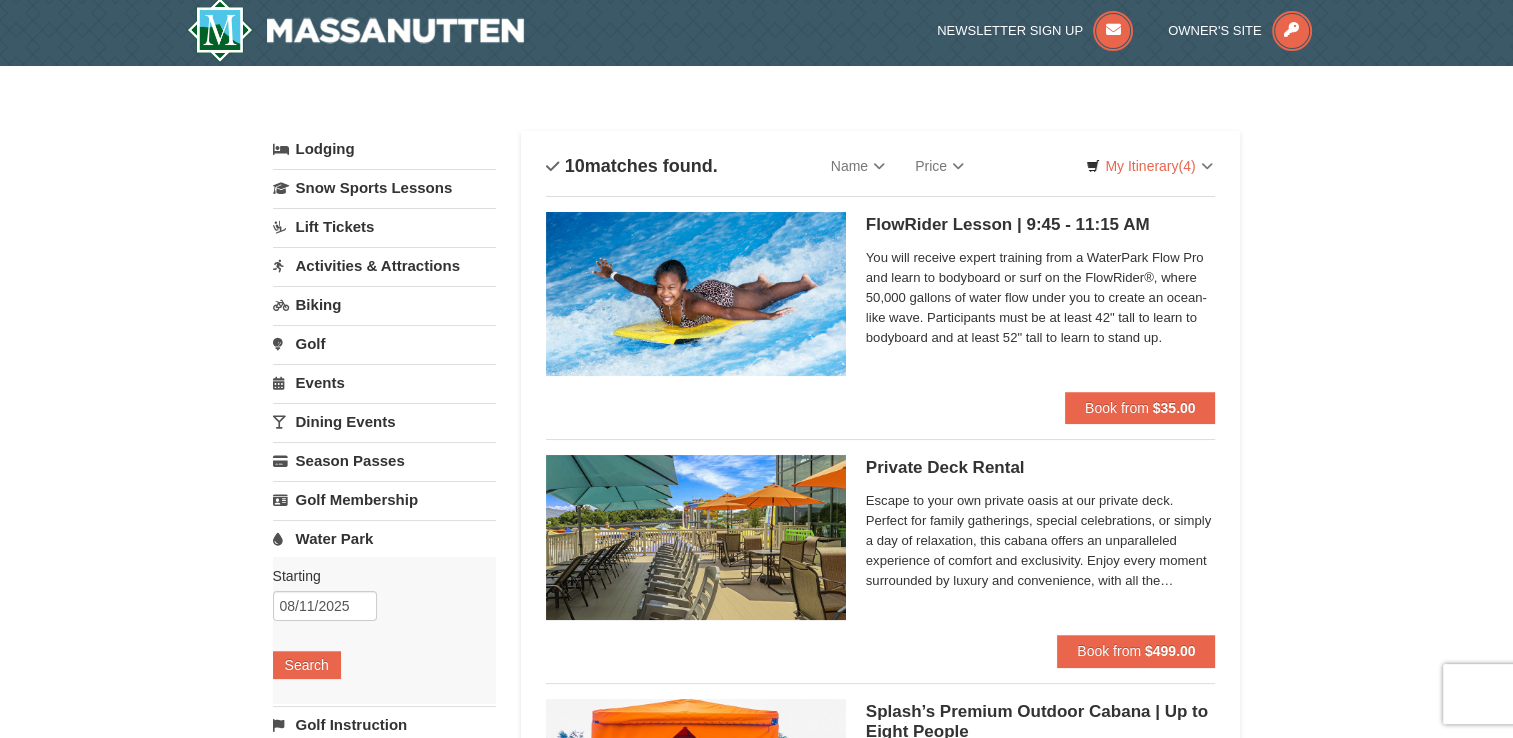 scroll, scrollTop: 0, scrollLeft: 0, axis: both 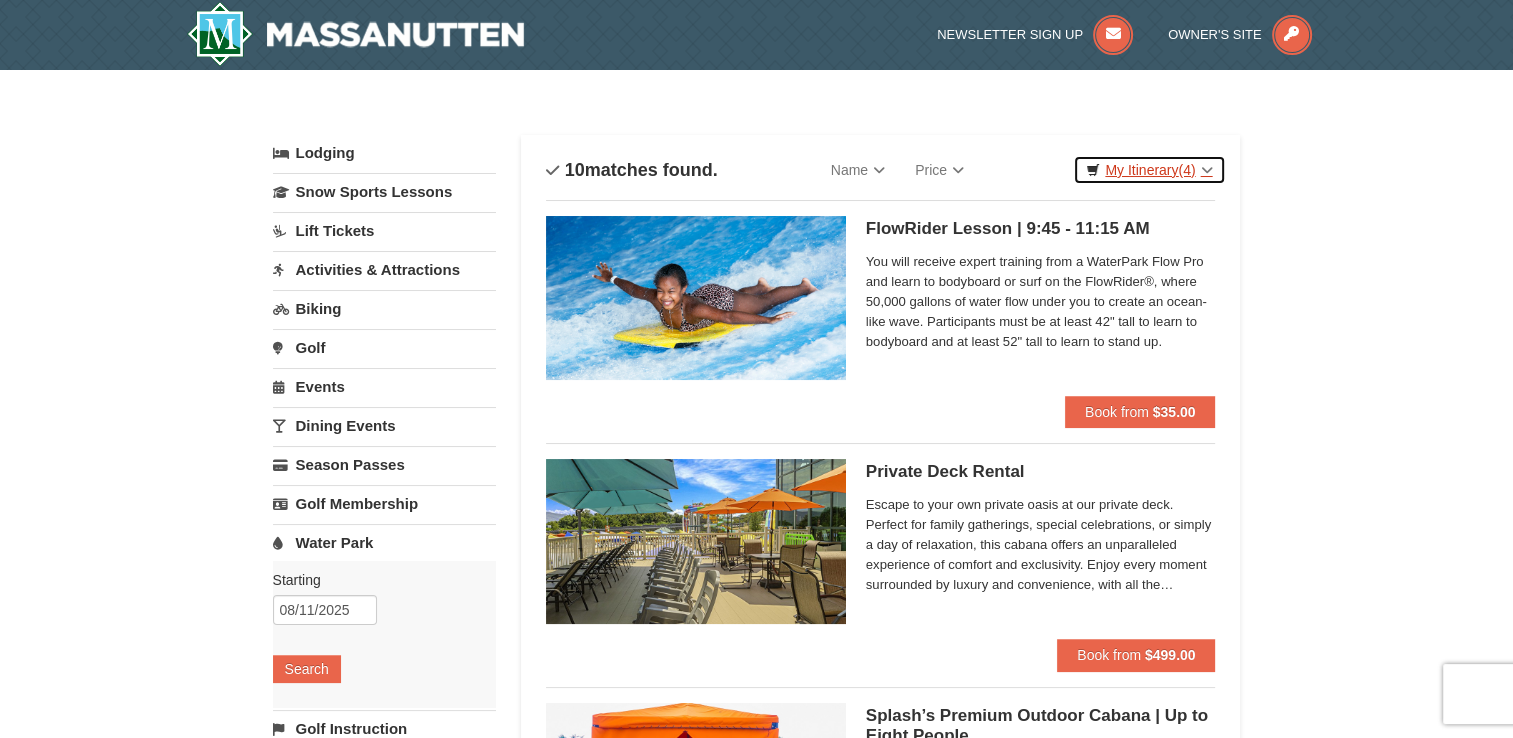 click on "My Itinerary (4)" at bounding box center [1149, 170] 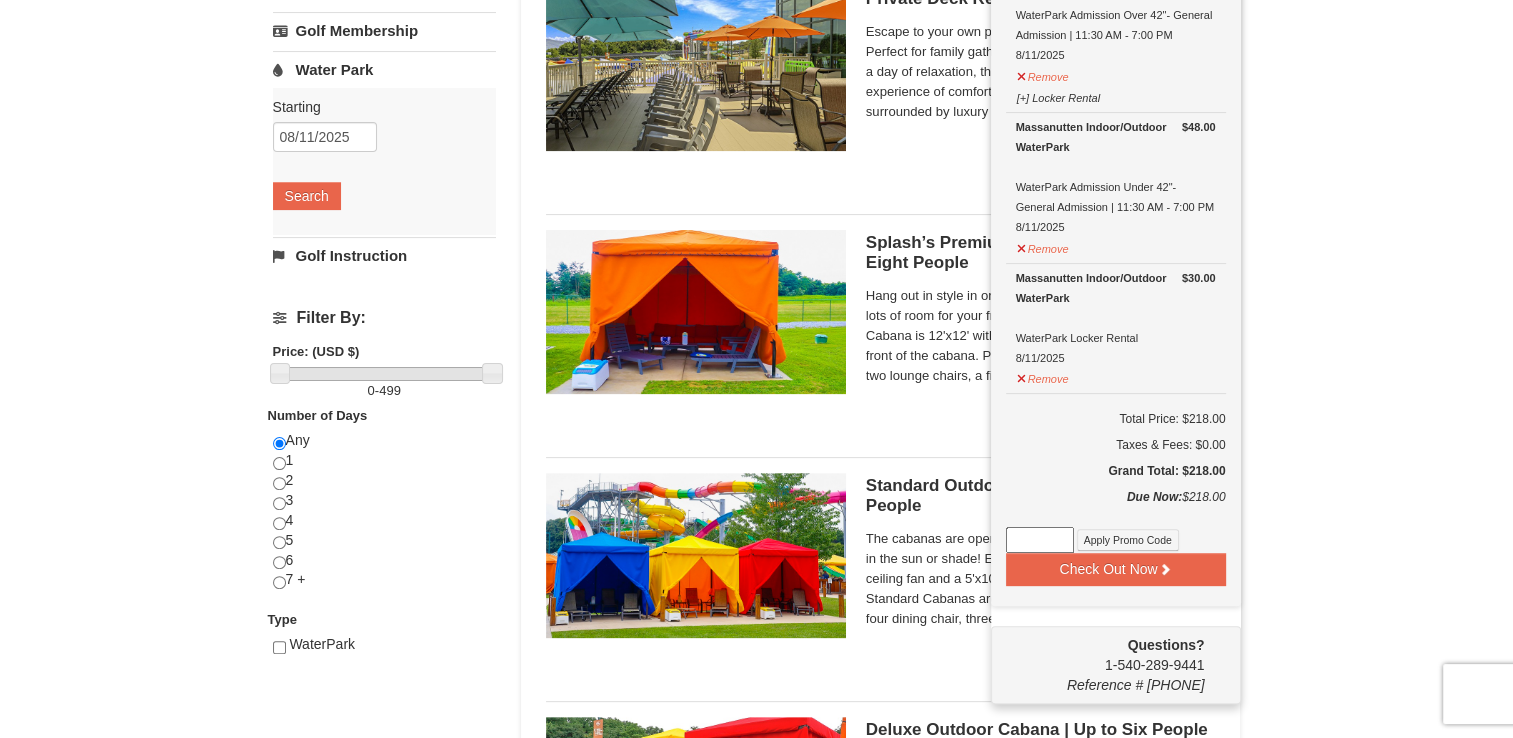 scroll, scrollTop: 492, scrollLeft: 0, axis: vertical 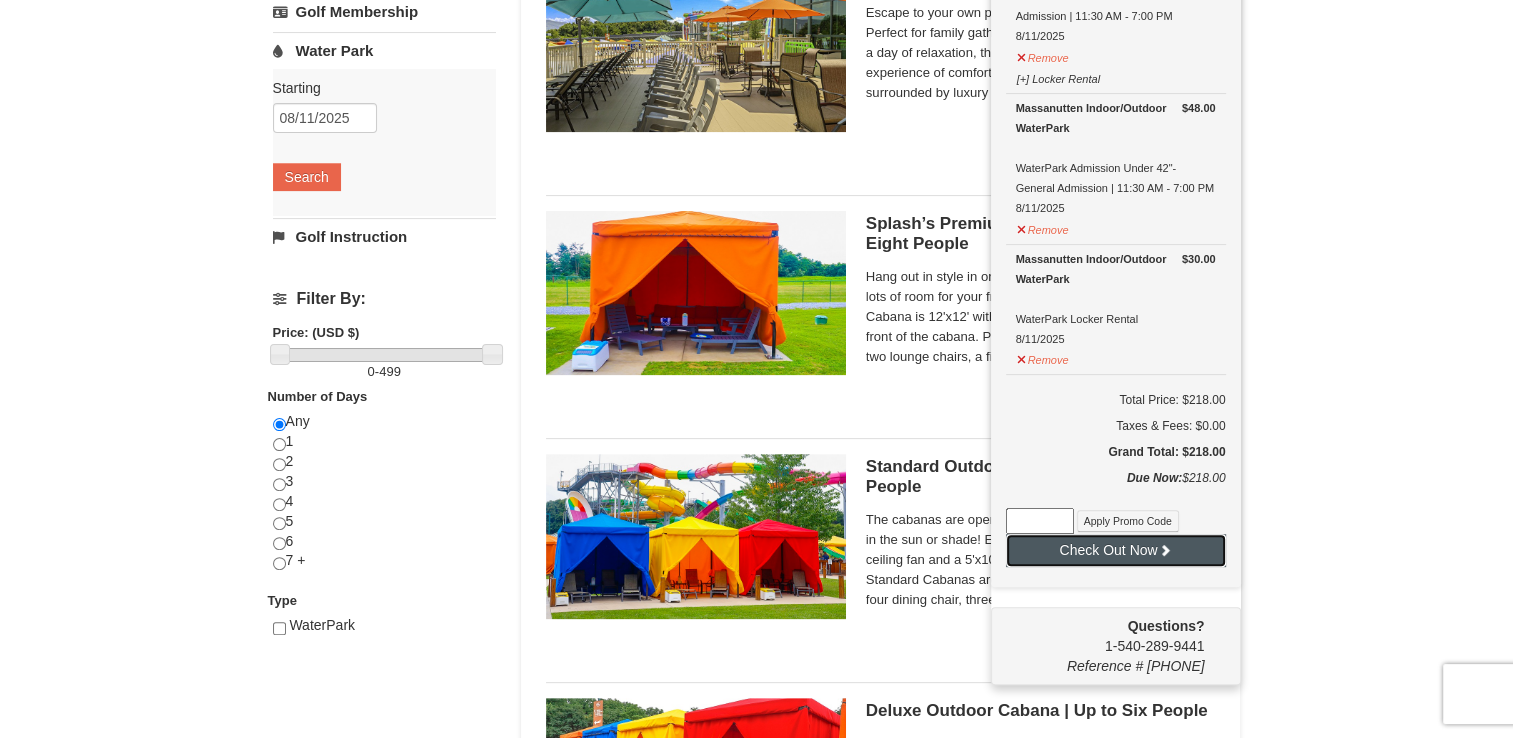 click on "Check Out Now" at bounding box center [1116, 550] 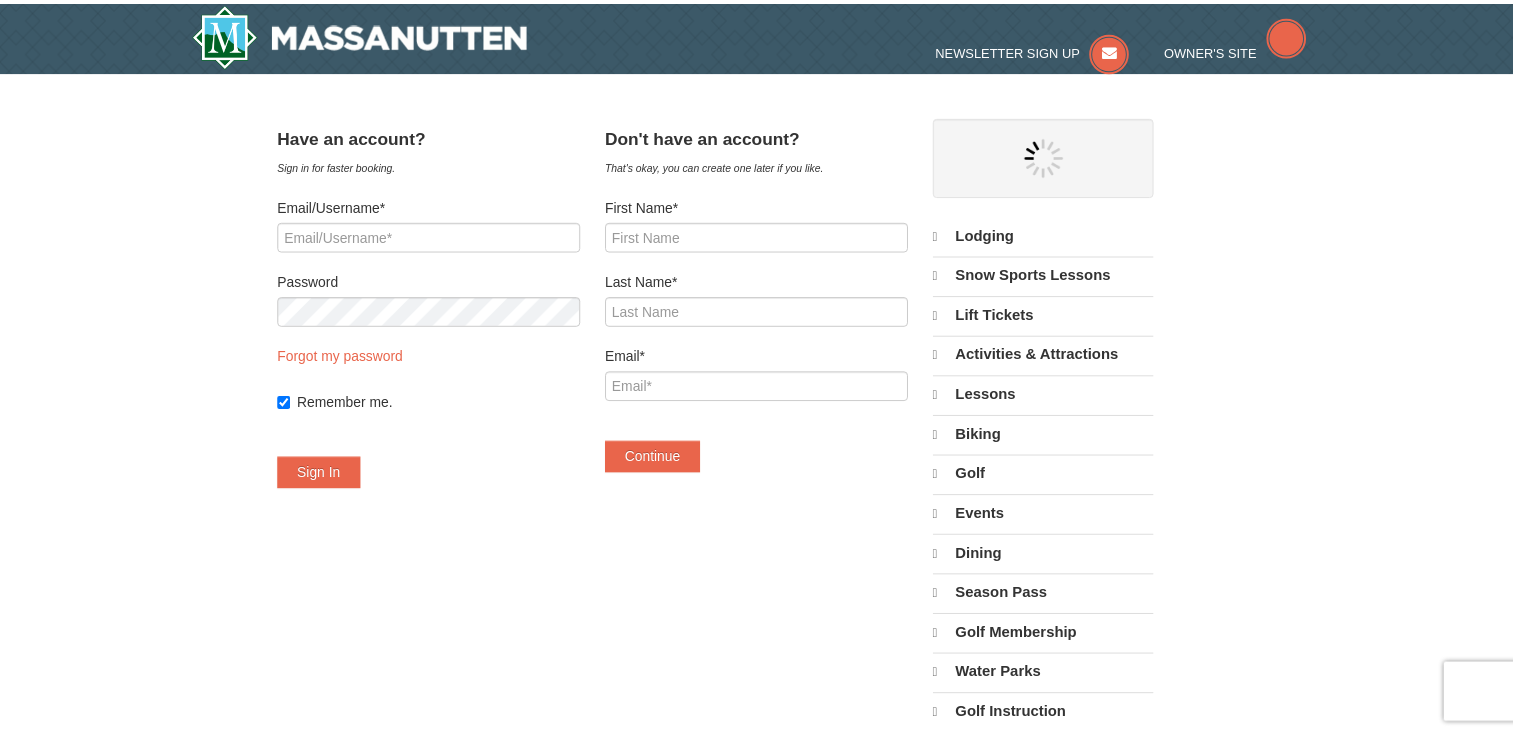 scroll, scrollTop: 0, scrollLeft: 0, axis: both 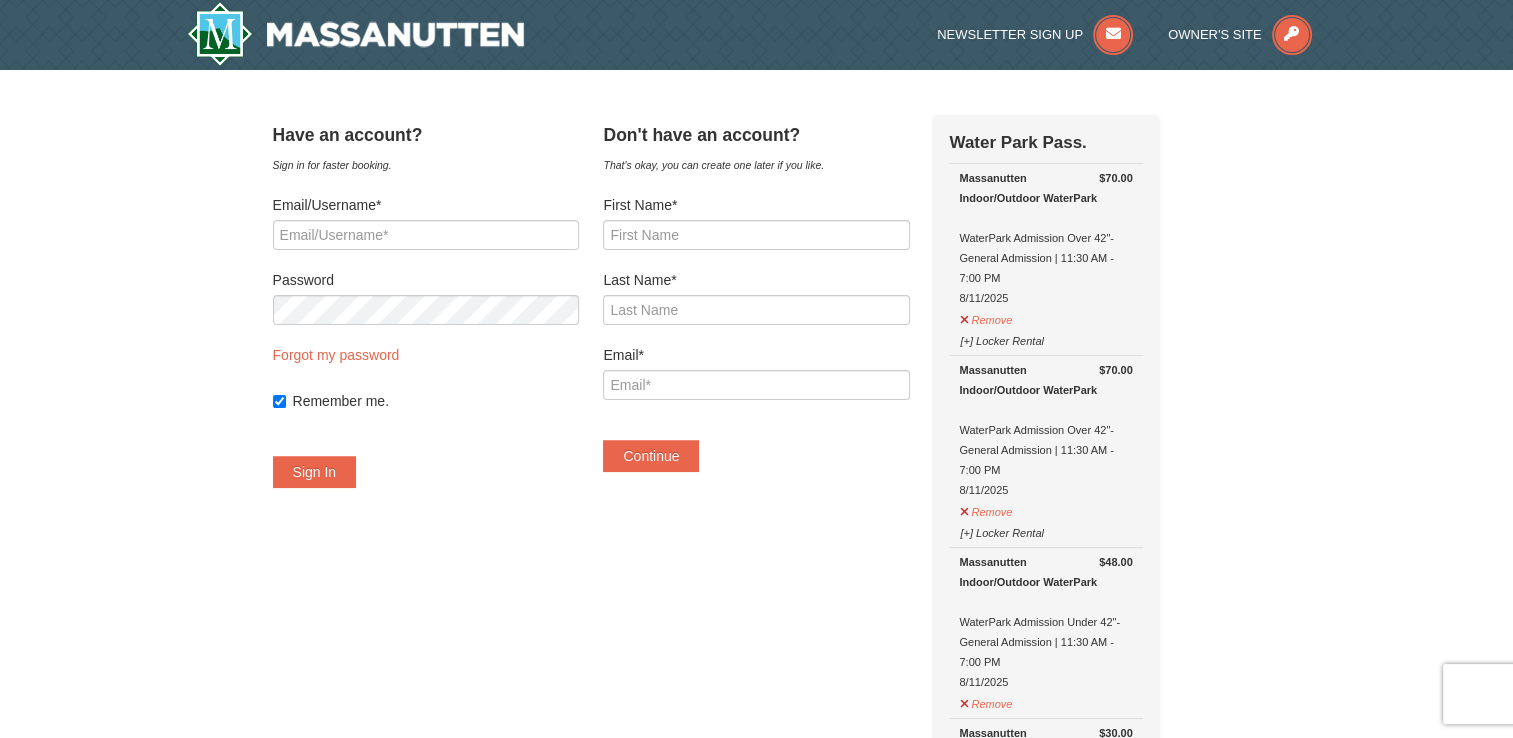 select on "8" 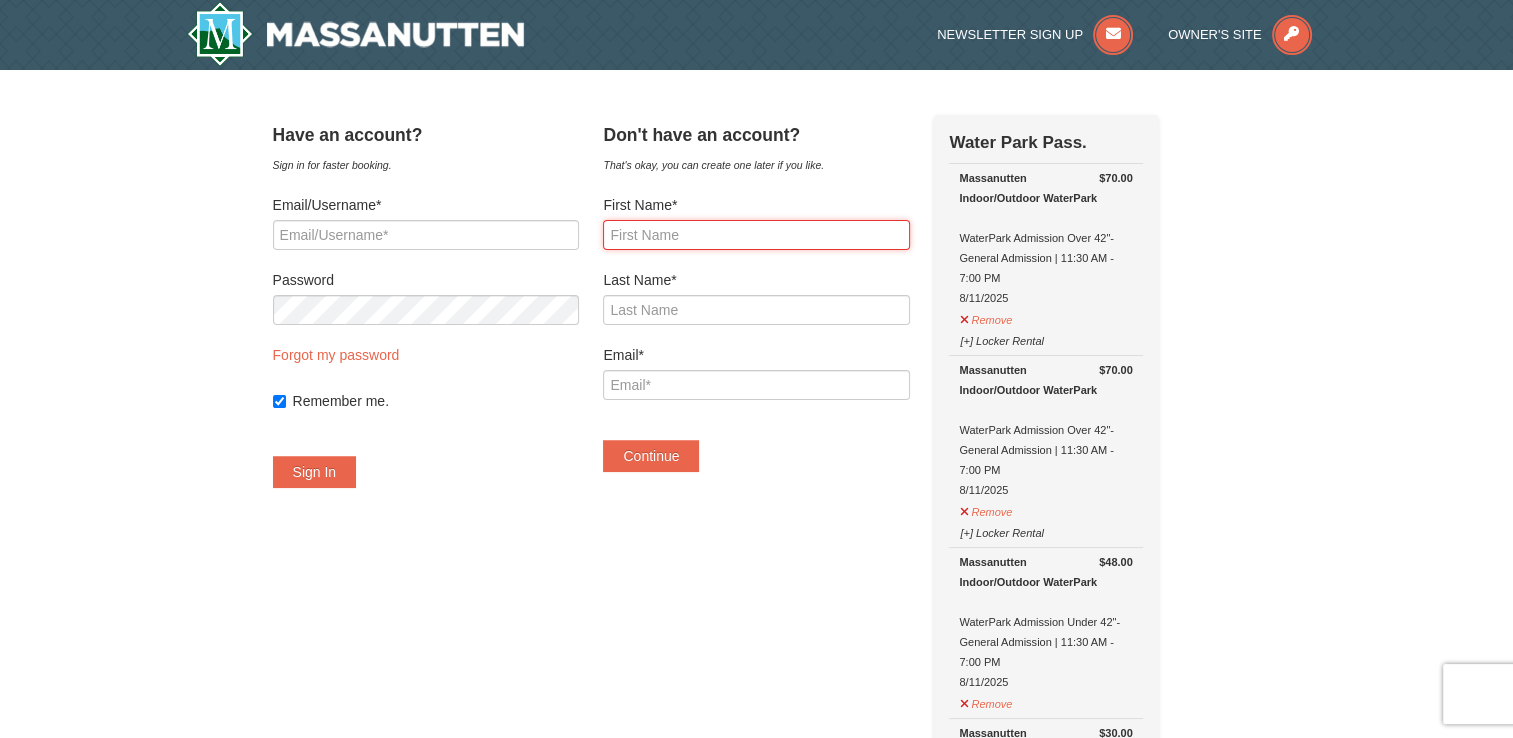 click on "First Name*" at bounding box center [756, 235] 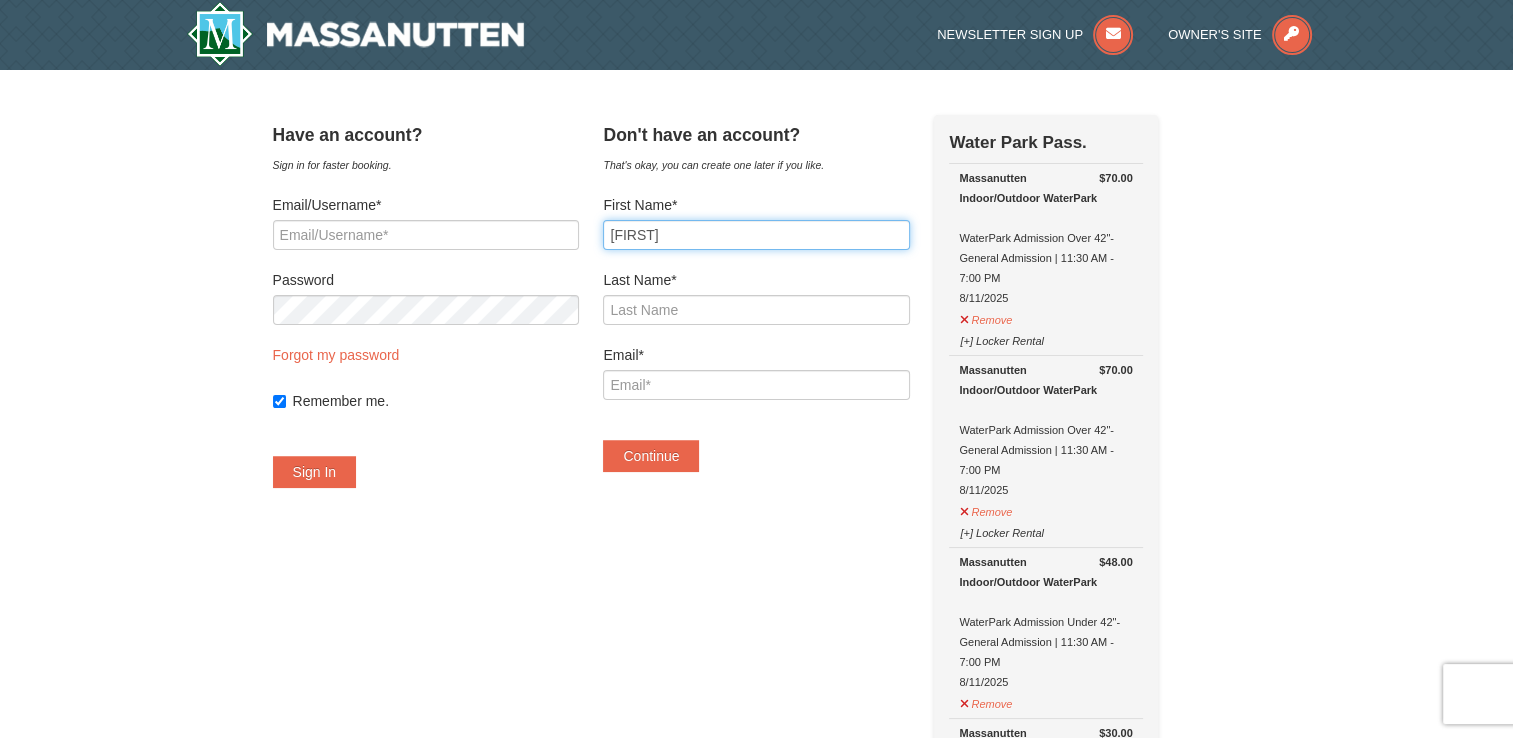 type on "[LAST]" 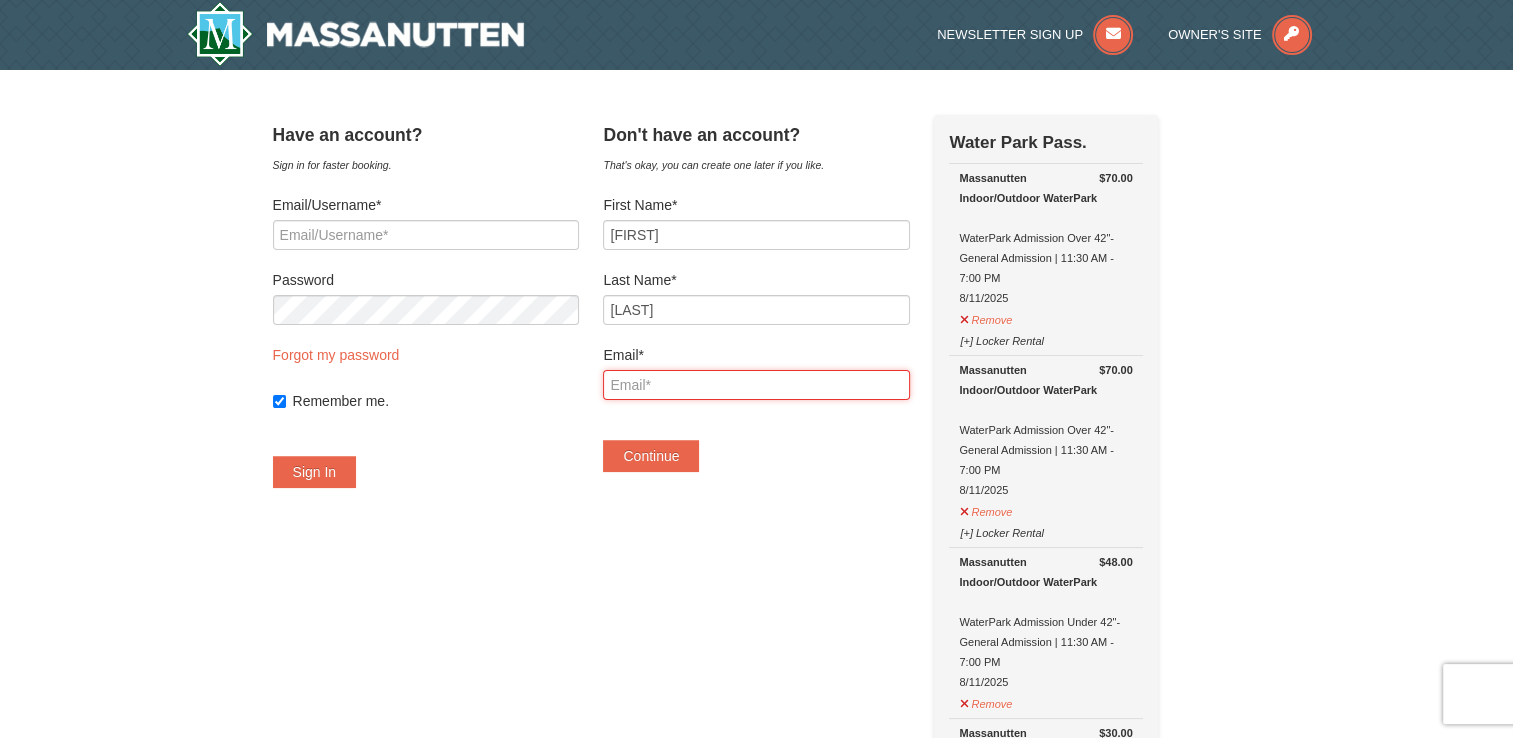 type on "[USERNAME]@[DOMAIN]" 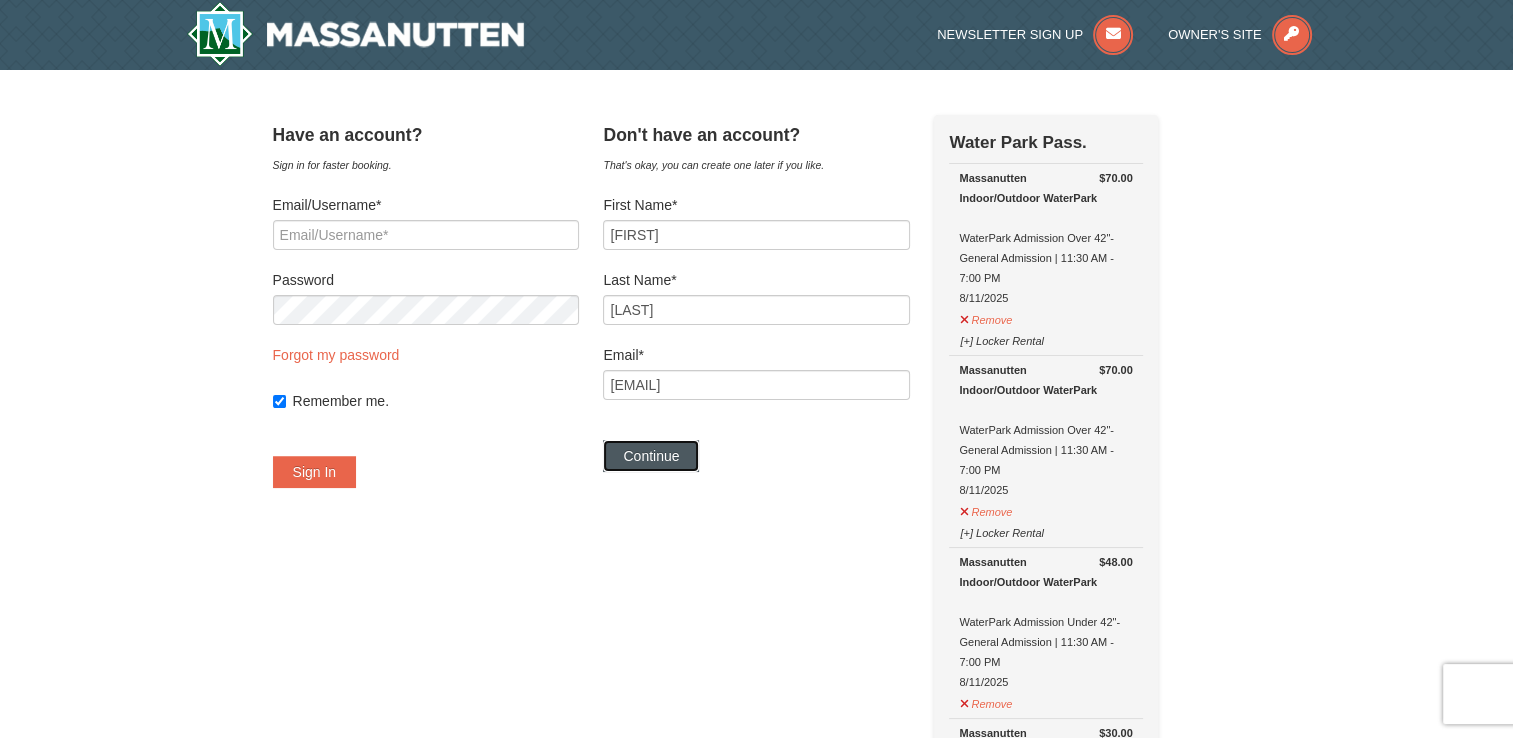 click on "Continue" at bounding box center [651, 456] 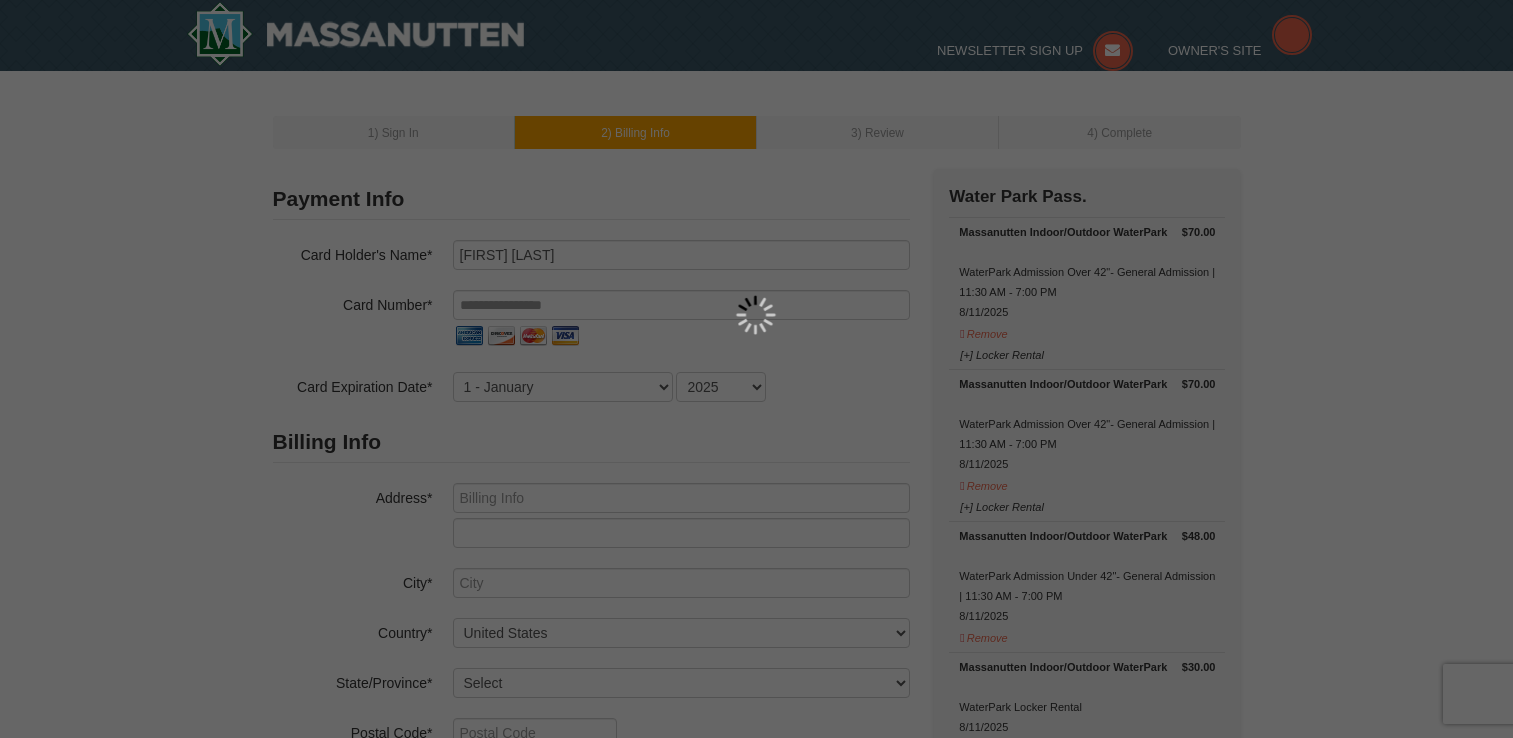 scroll, scrollTop: 0, scrollLeft: 0, axis: both 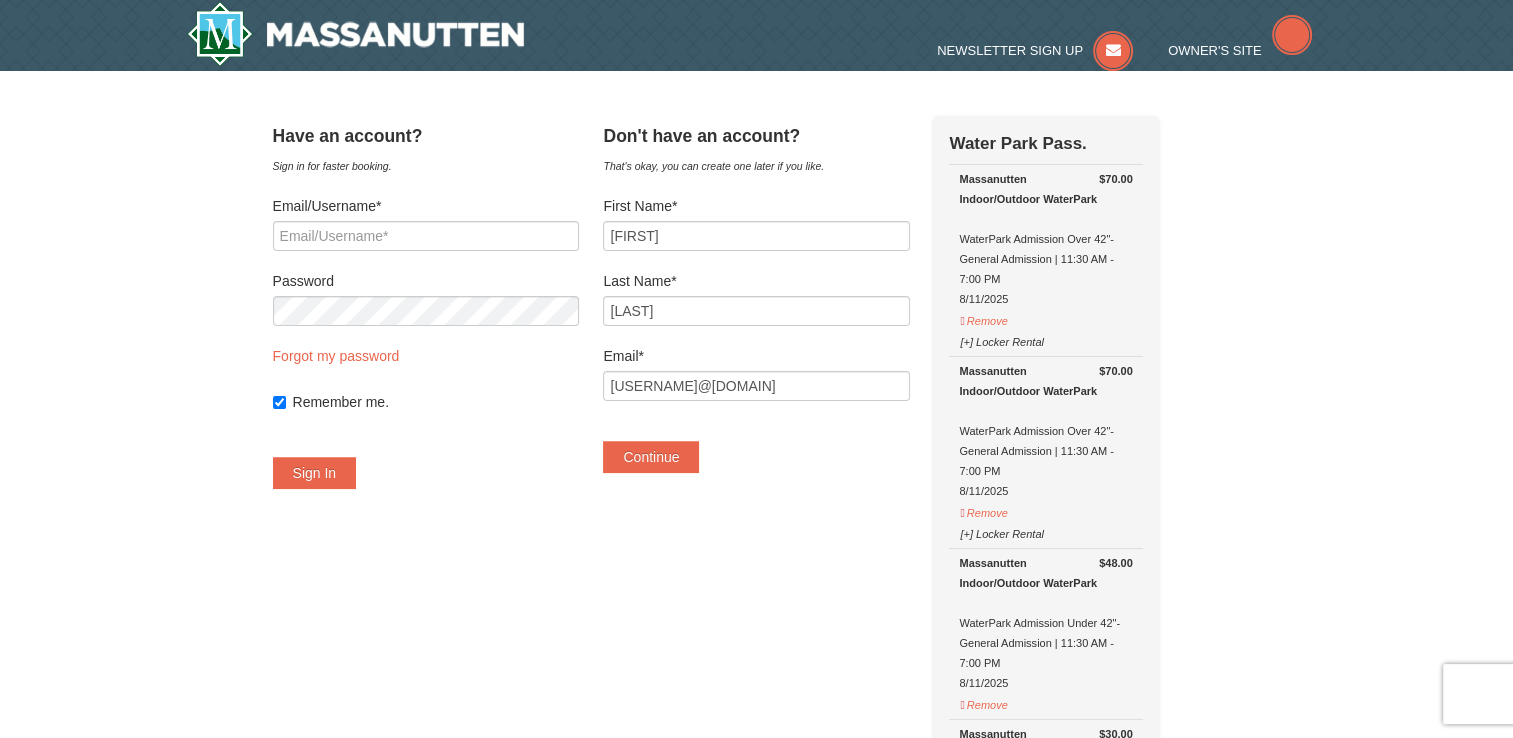 select on "8" 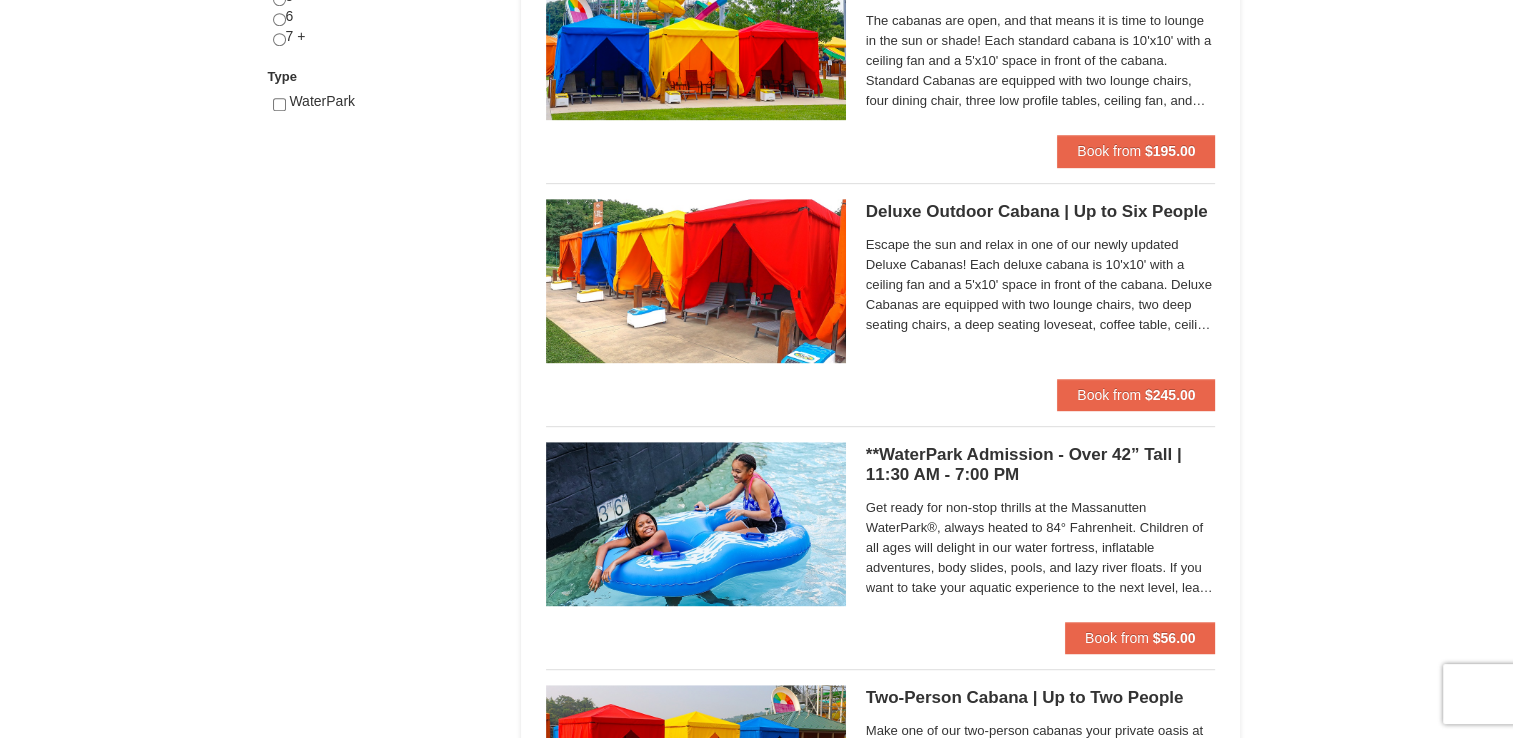 select on "8" 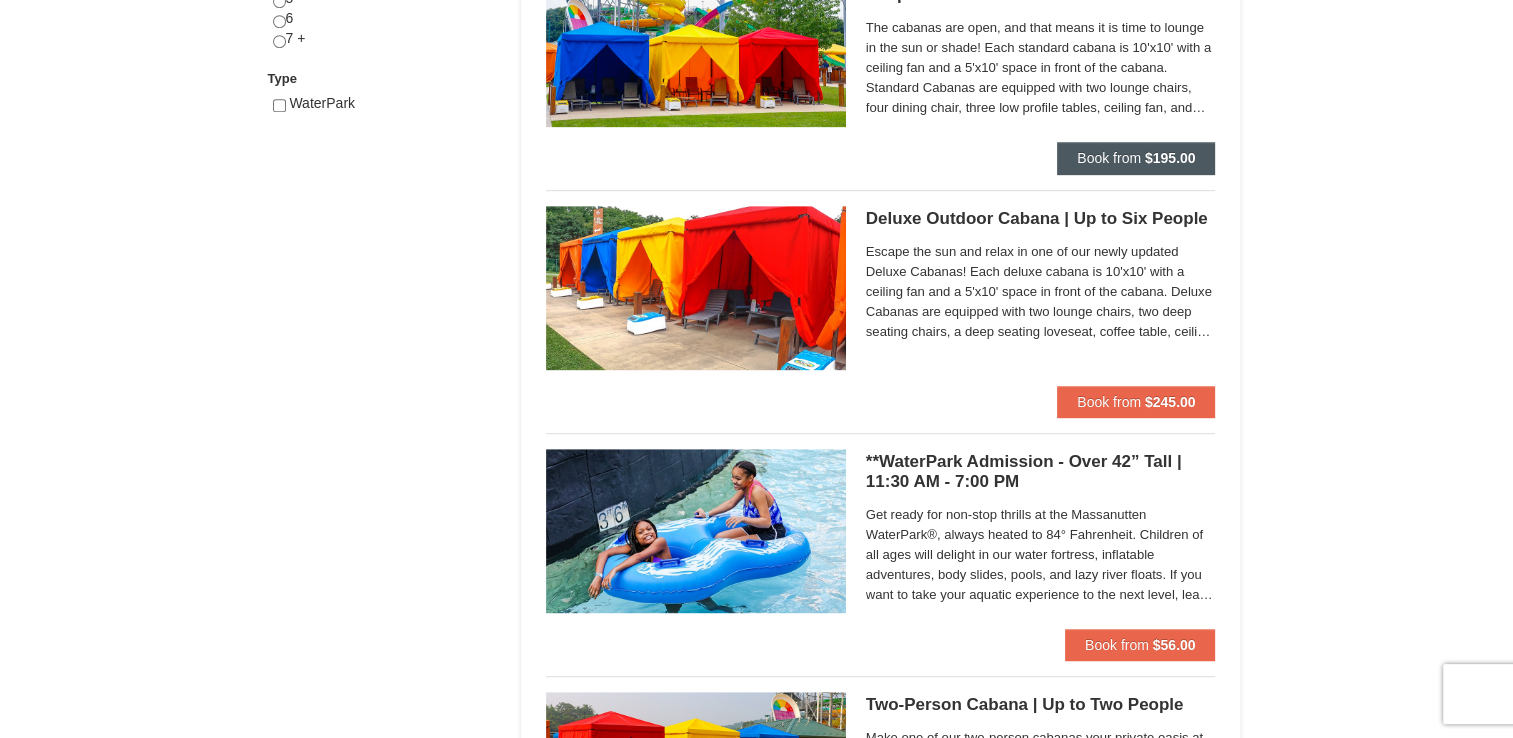 scroll, scrollTop: 999, scrollLeft: 0, axis: vertical 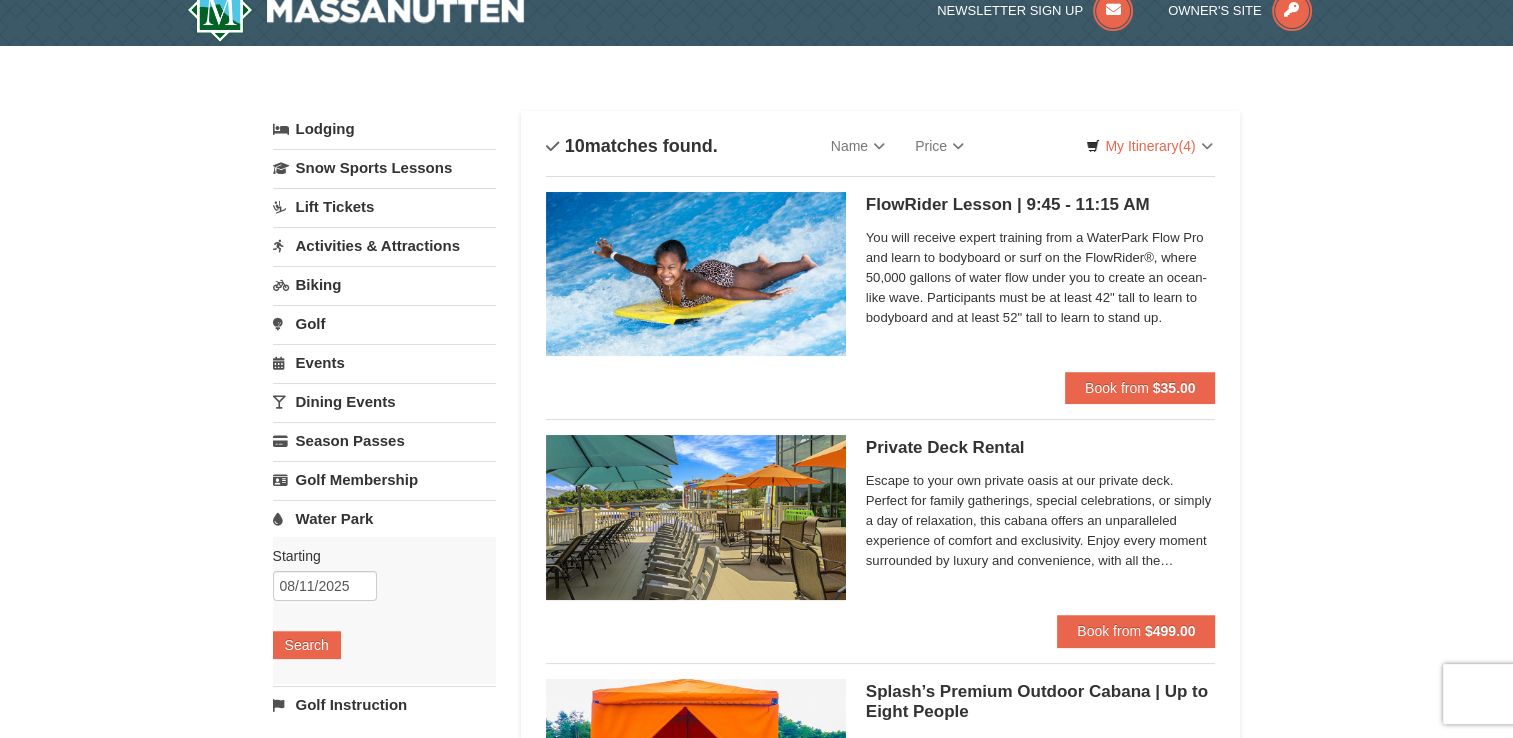 click on "Dining Events" at bounding box center [384, 401] 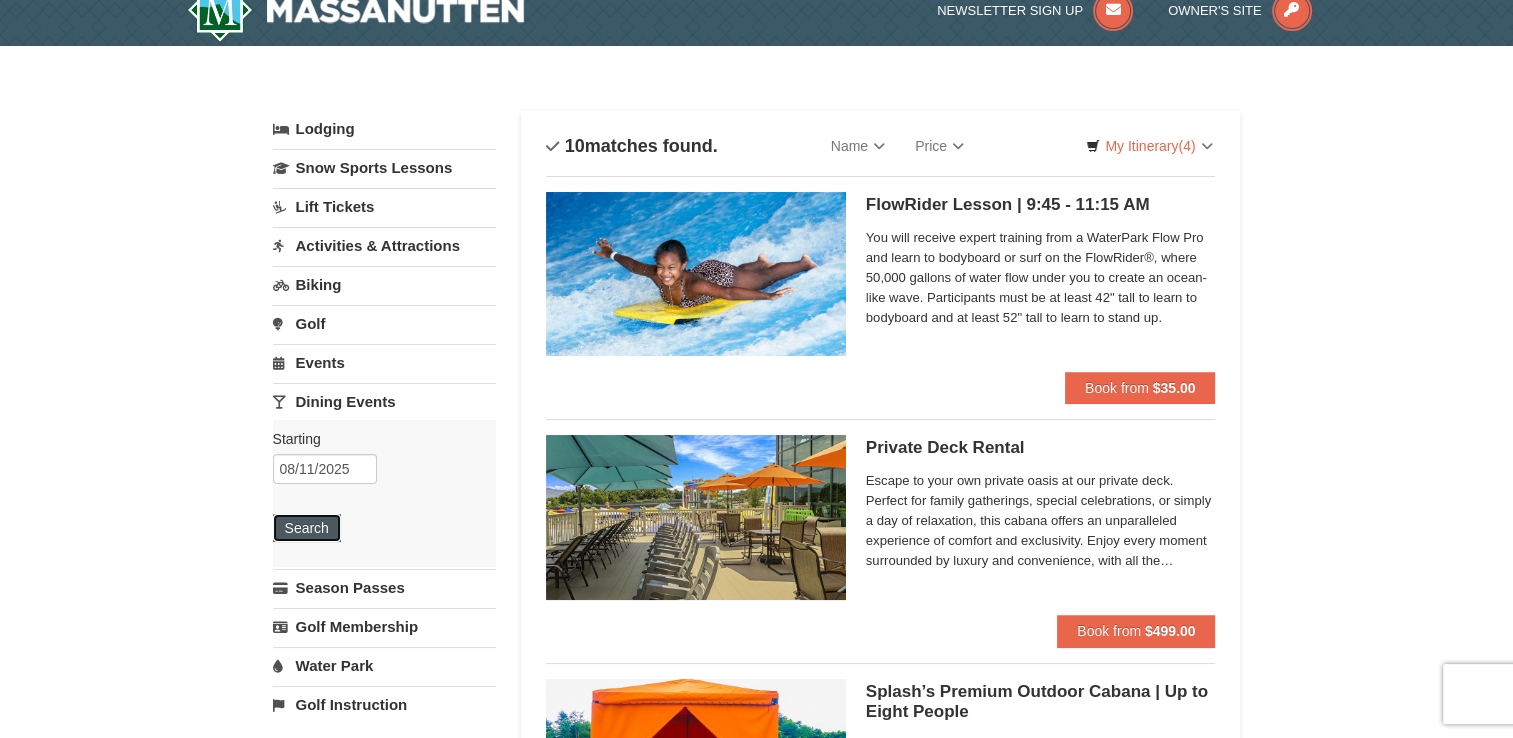click on "Search" at bounding box center (307, 528) 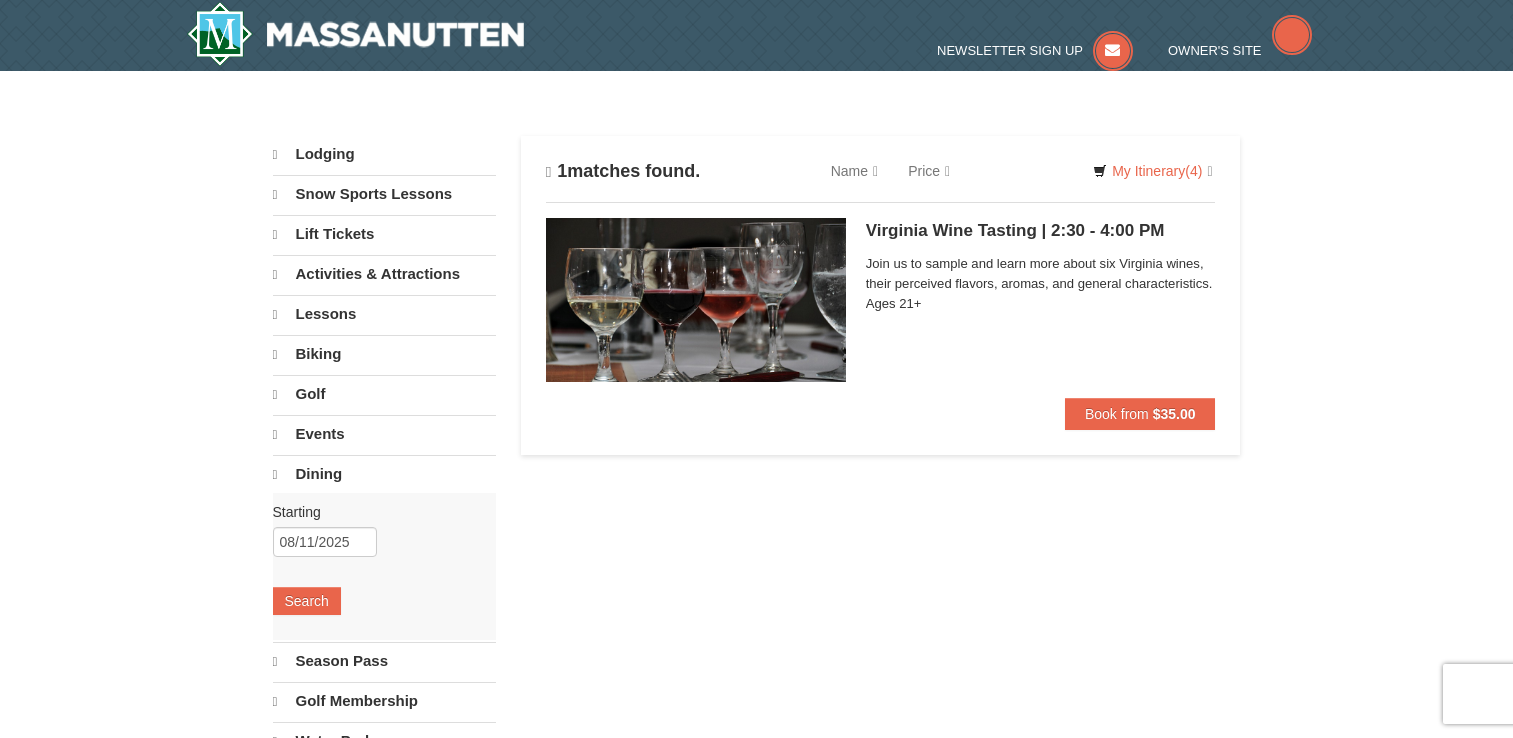 scroll, scrollTop: 0, scrollLeft: 0, axis: both 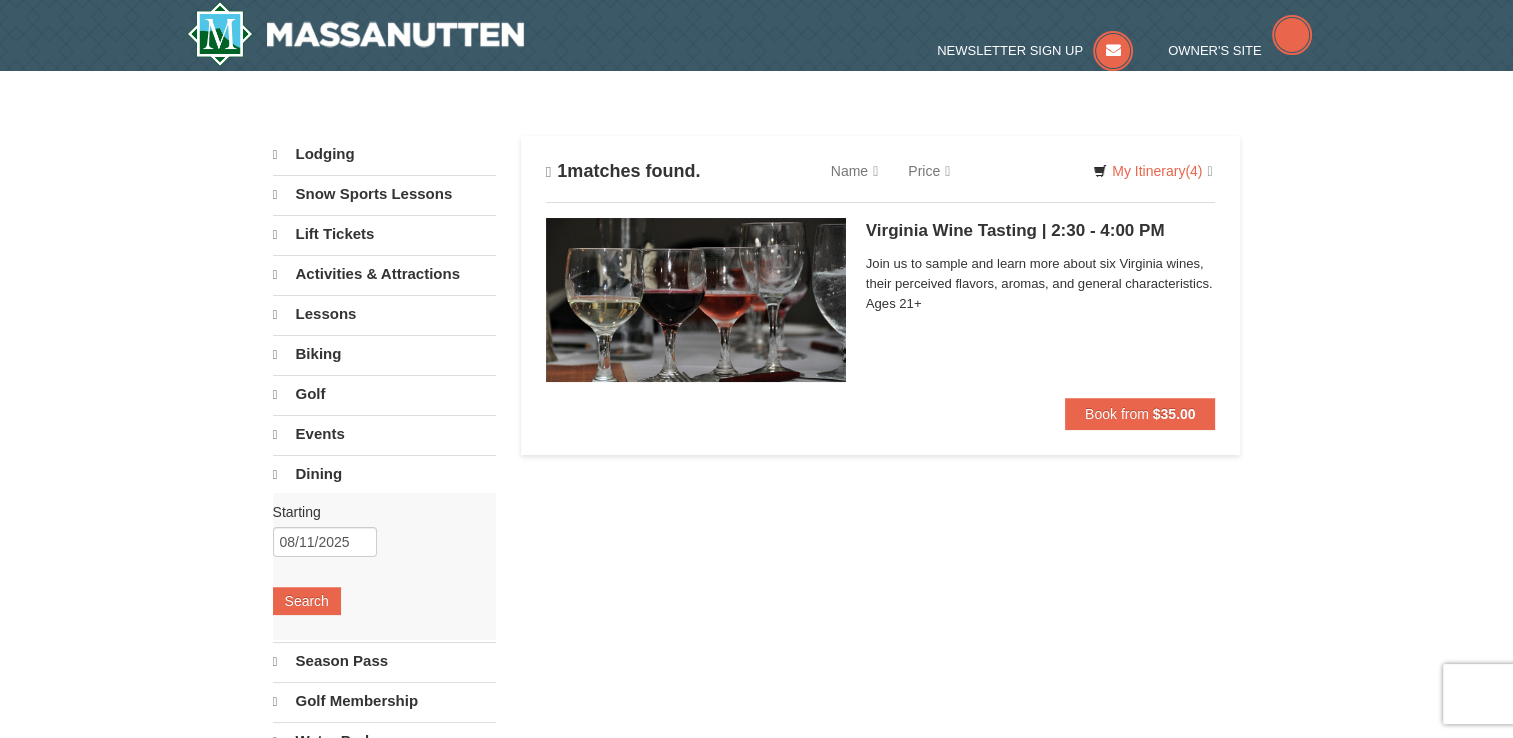 select on "8" 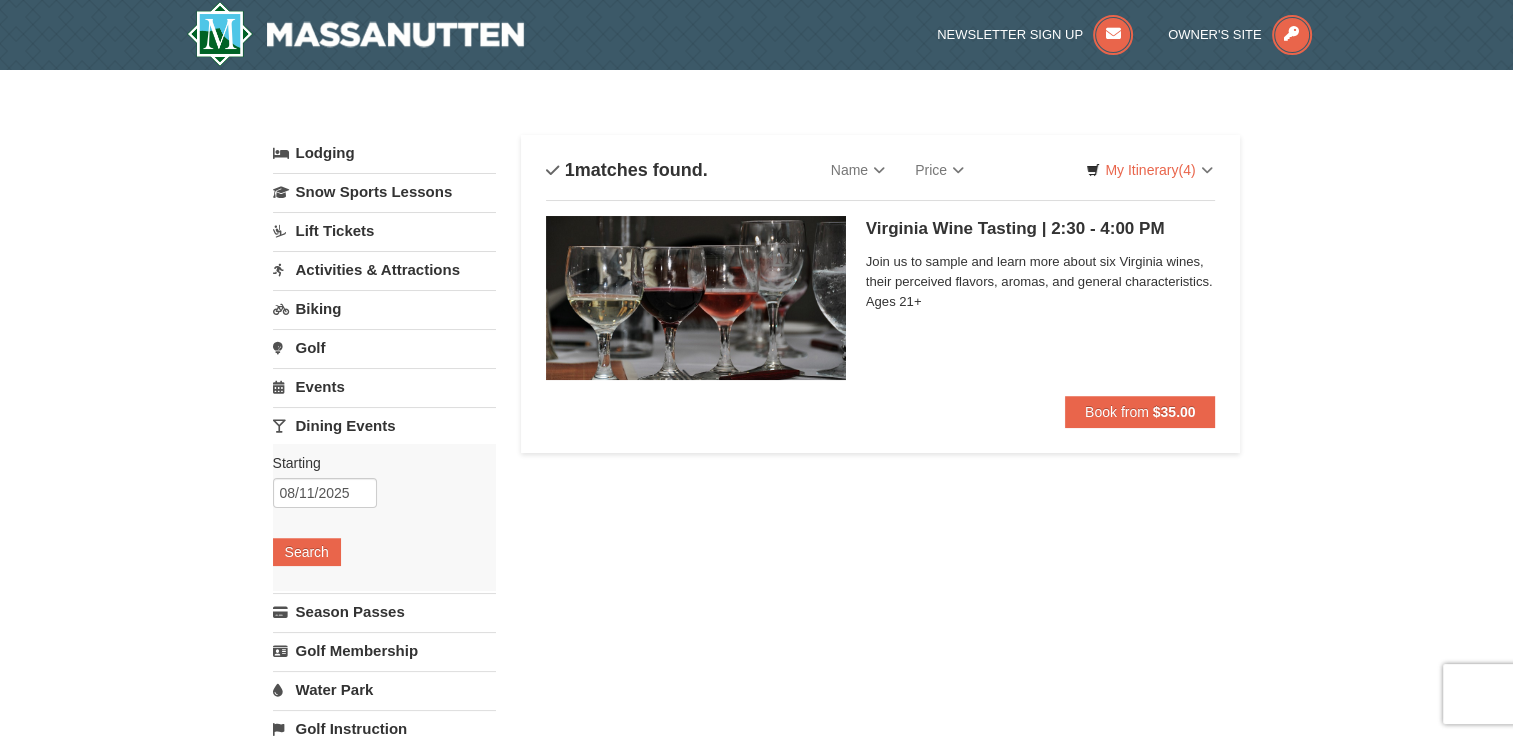 click on "Activities & Attractions" at bounding box center [384, 269] 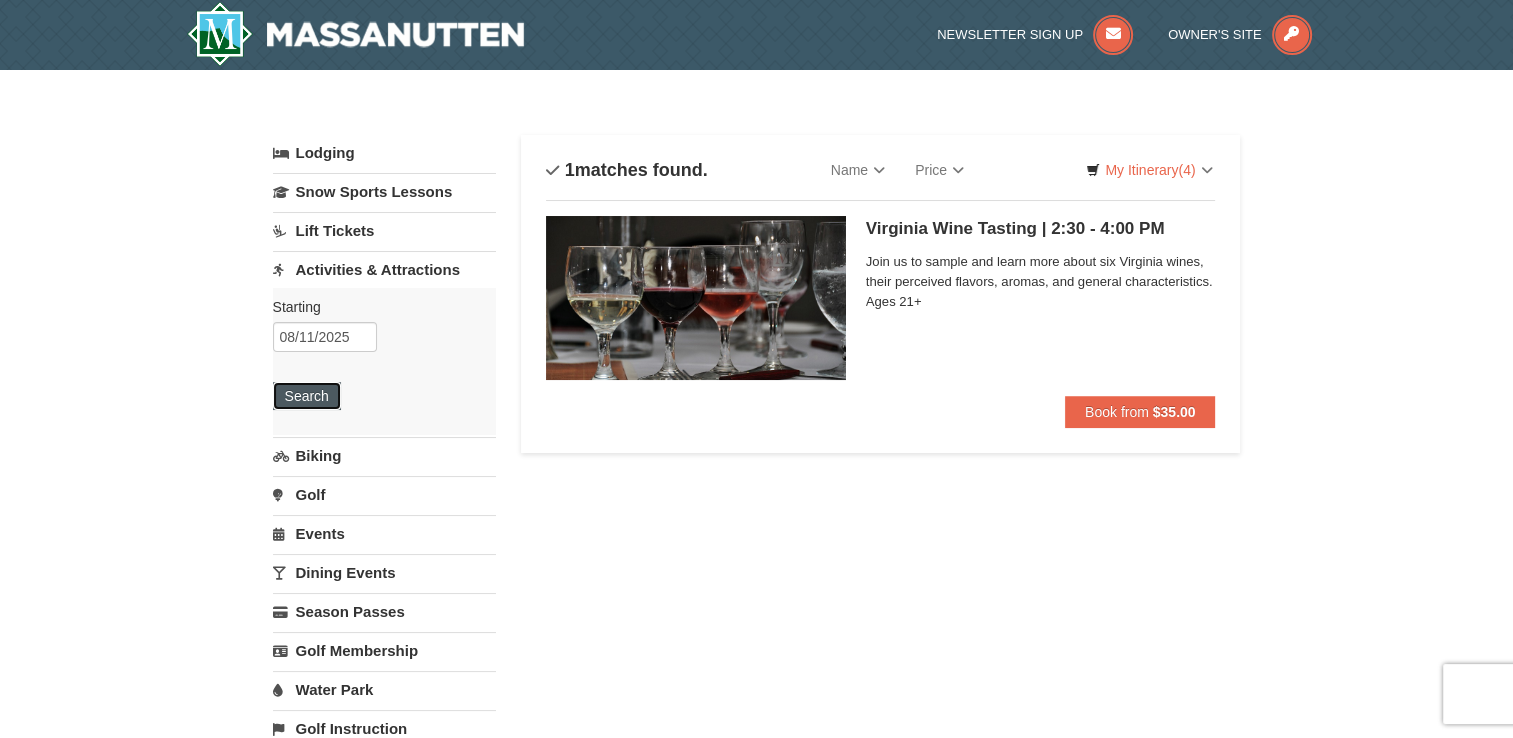 click on "Search" at bounding box center [307, 396] 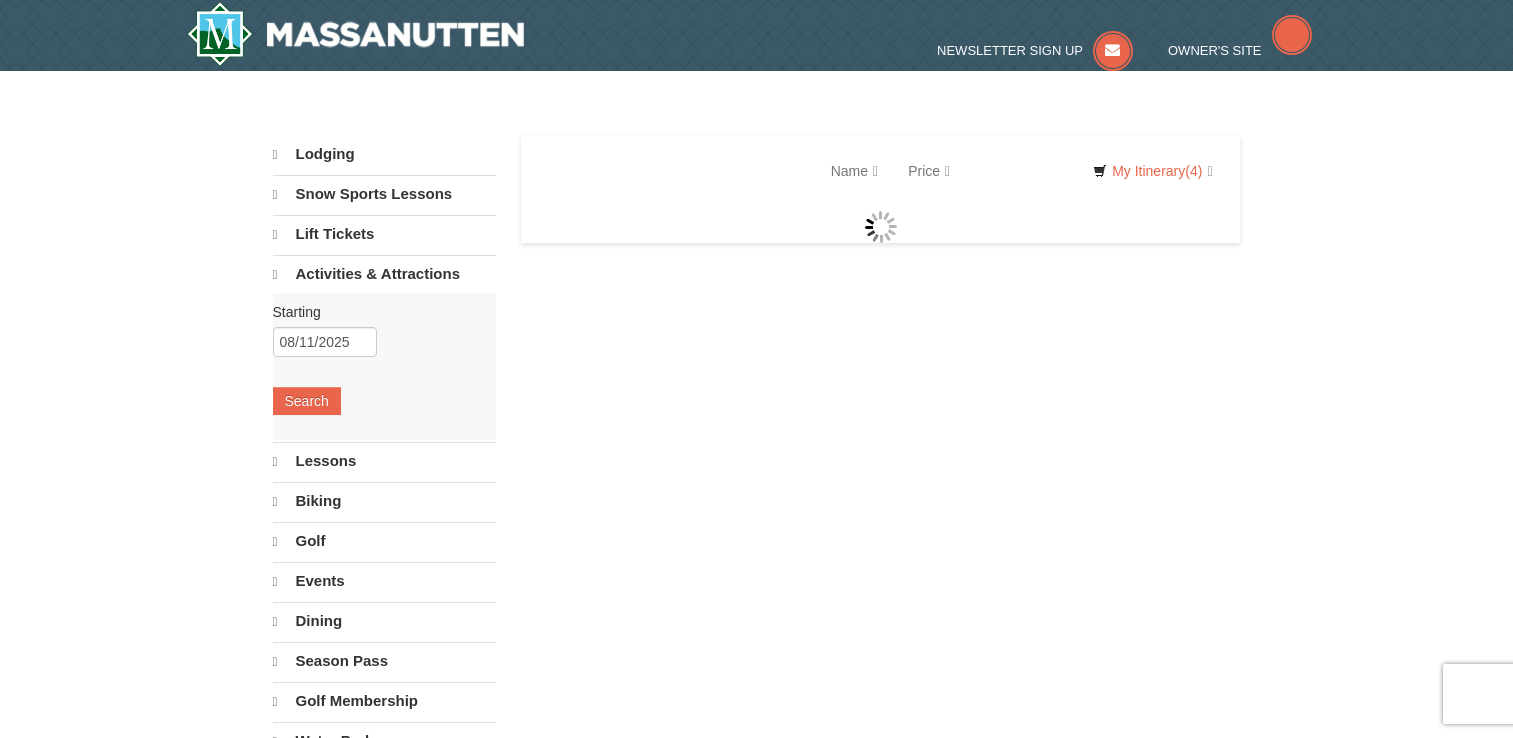 scroll, scrollTop: 0, scrollLeft: 0, axis: both 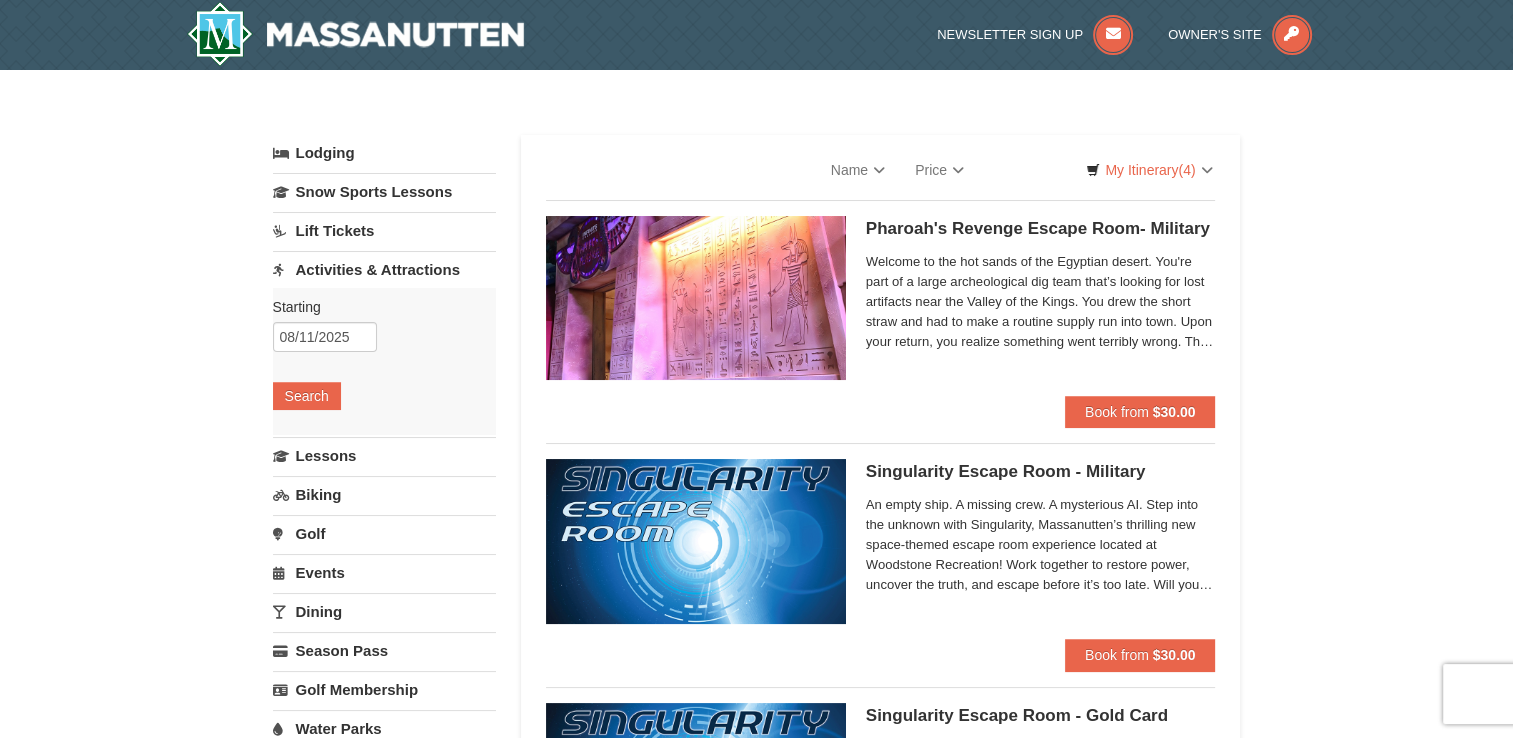 select on "8" 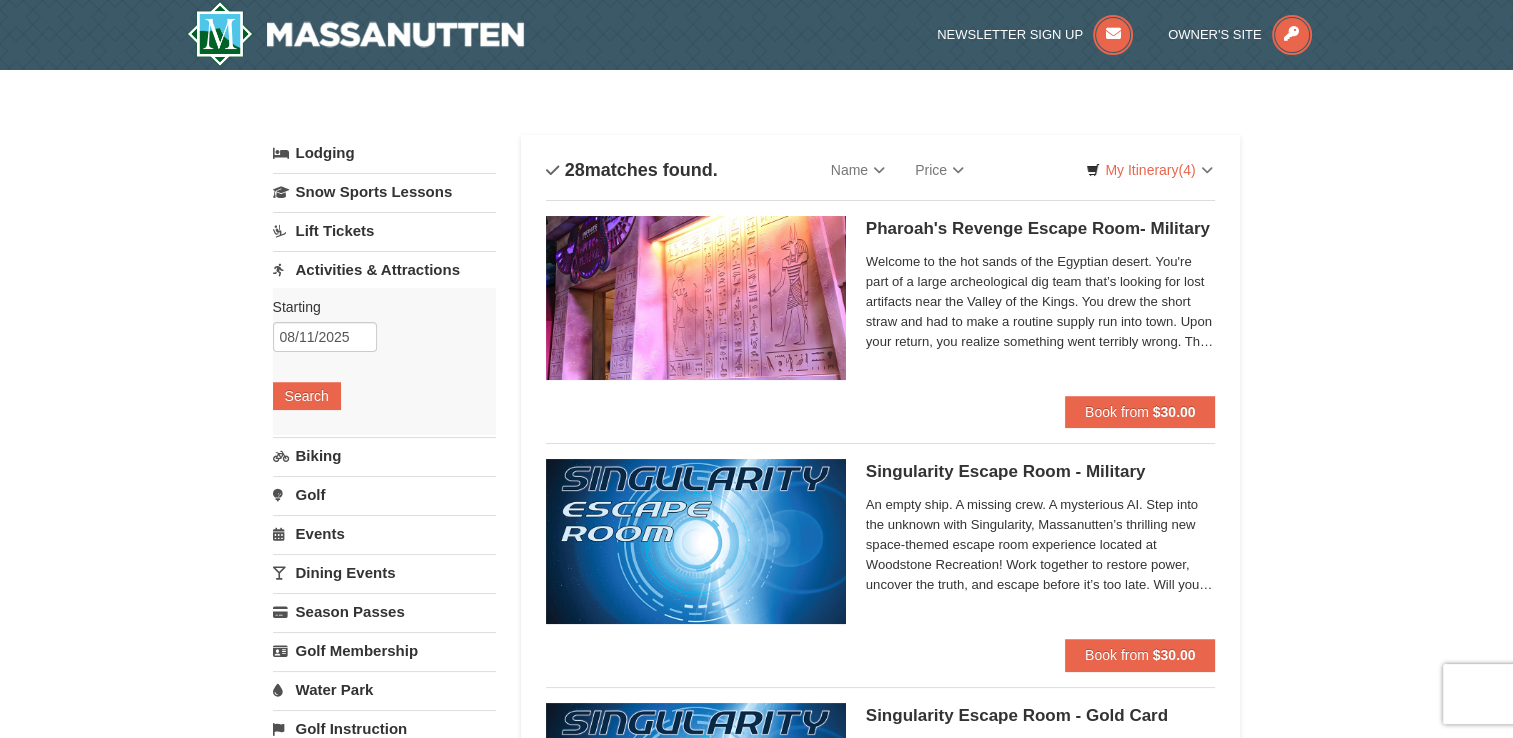 click on "×
Categories
List
Filter
My Itinerary (4)
Check Out Now
Water Park Pass.
$70.00
Massanutten Indoor/Outdoor WaterPark
WaterPark Admission Over 42"- General Admission | 11:30 AM - 7:00 PM
8/11/2025
$70.00" at bounding box center [756, 3584] 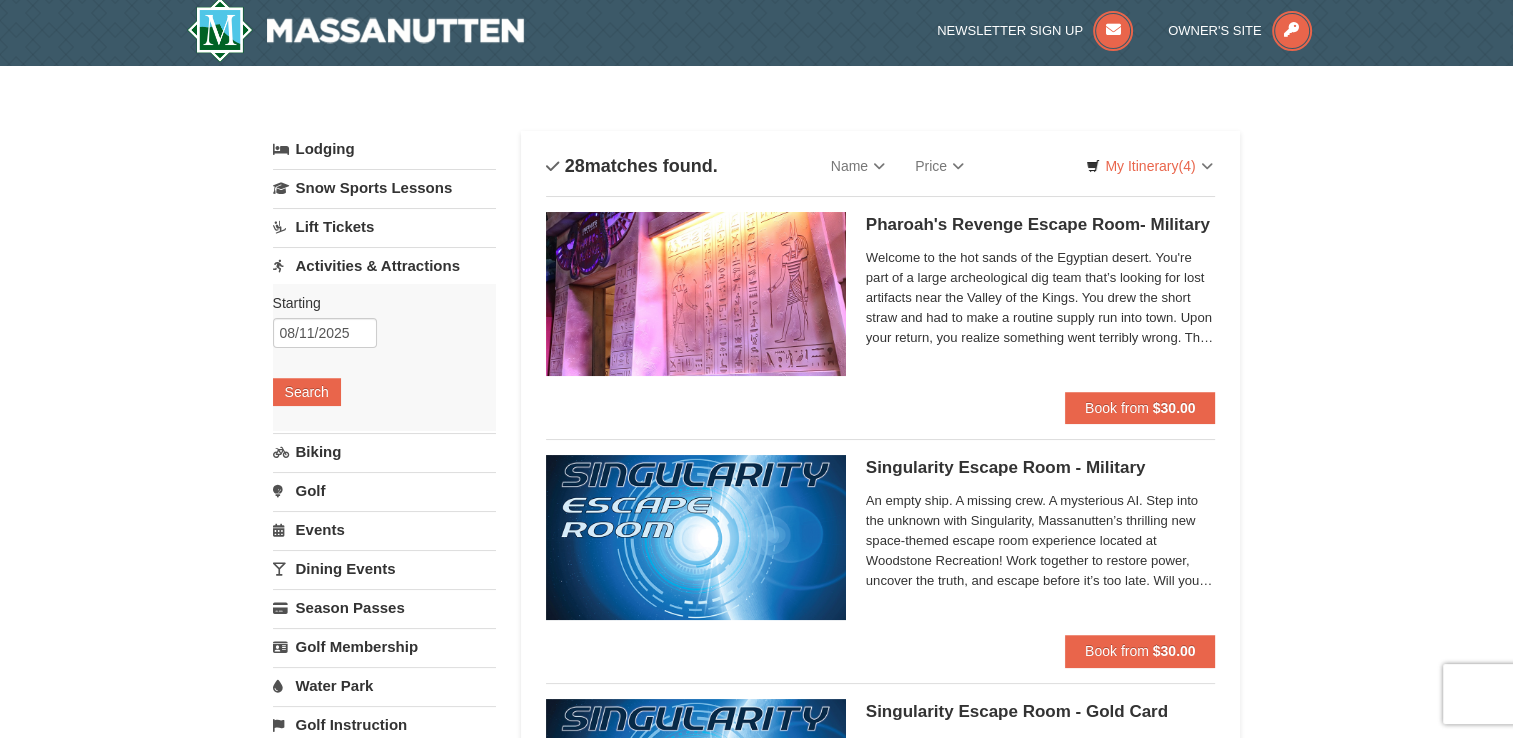 scroll, scrollTop: 0, scrollLeft: 0, axis: both 